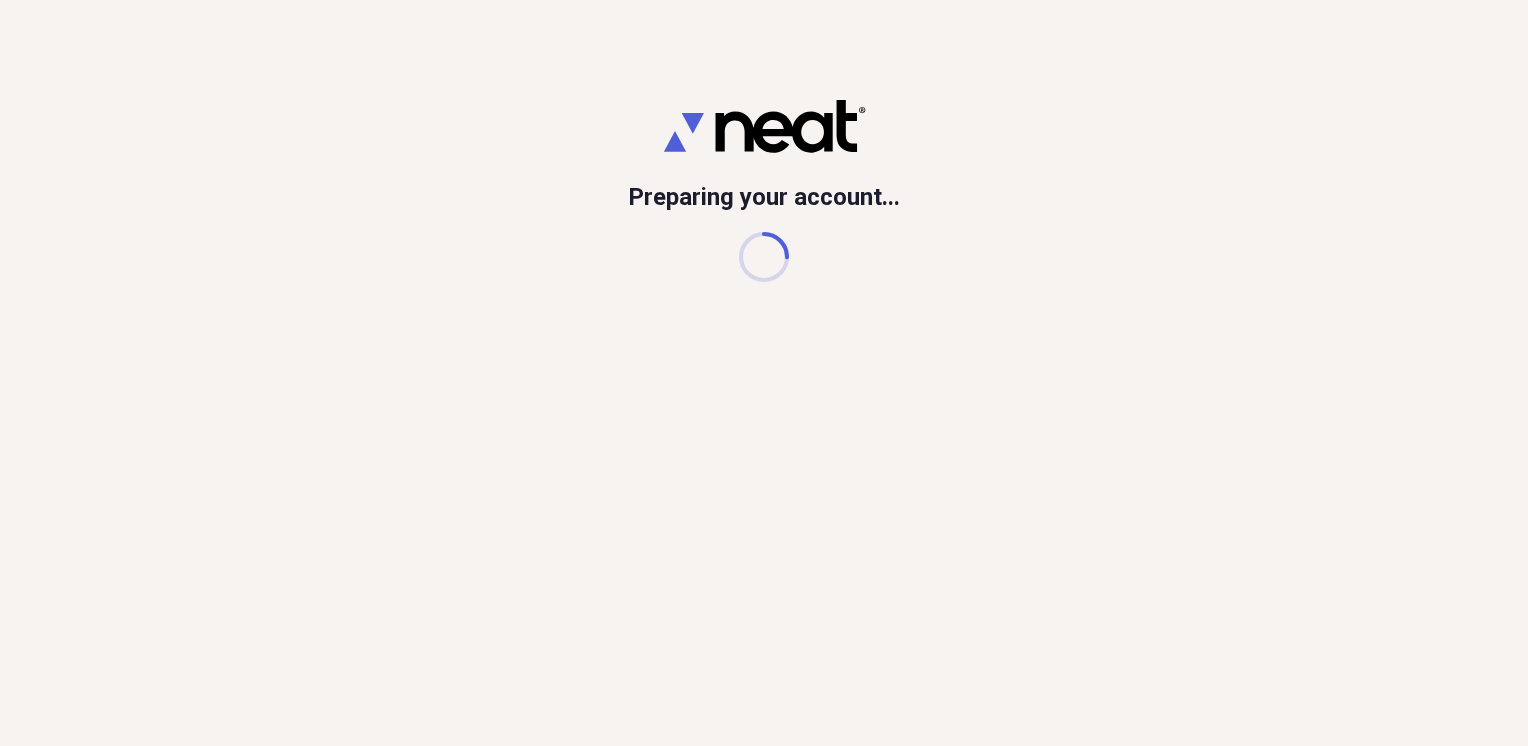 scroll, scrollTop: 0, scrollLeft: 0, axis: both 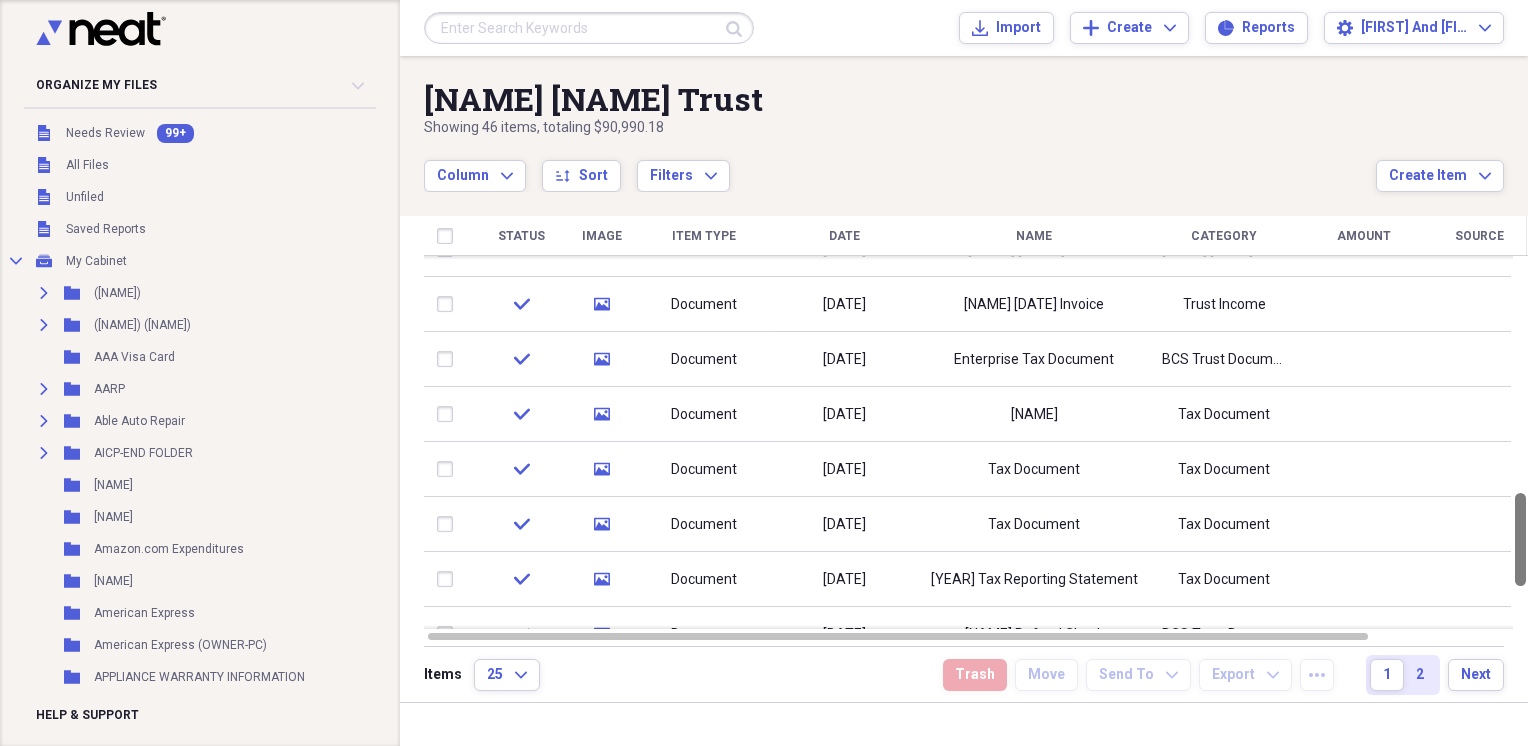 drag, startPoint x: 1523, startPoint y: 305, endPoint x: 634, endPoint y: 19, distance: 933.8721 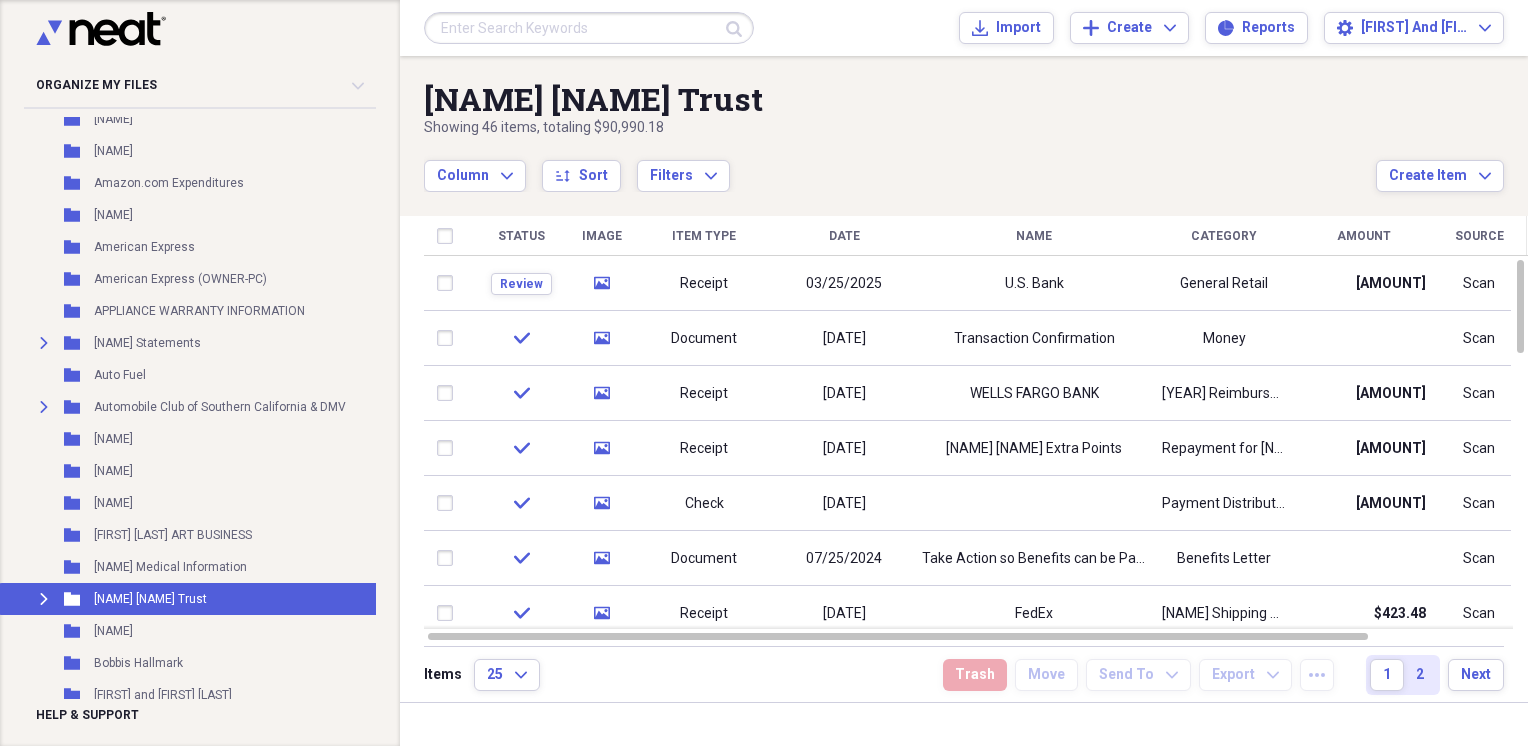 scroll, scrollTop: 396, scrollLeft: 0, axis: vertical 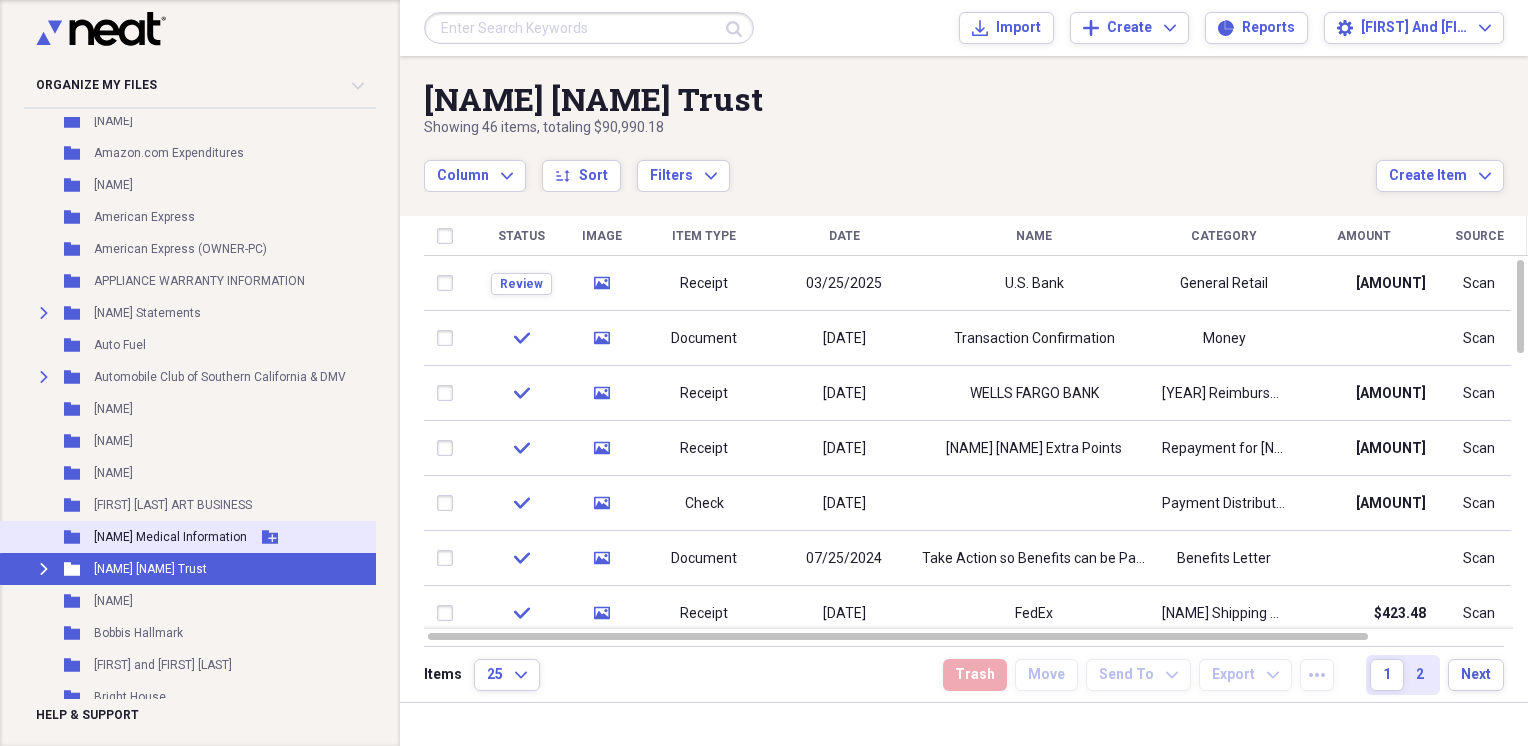 click on "[NAME] Medical Information" at bounding box center (170, 537) 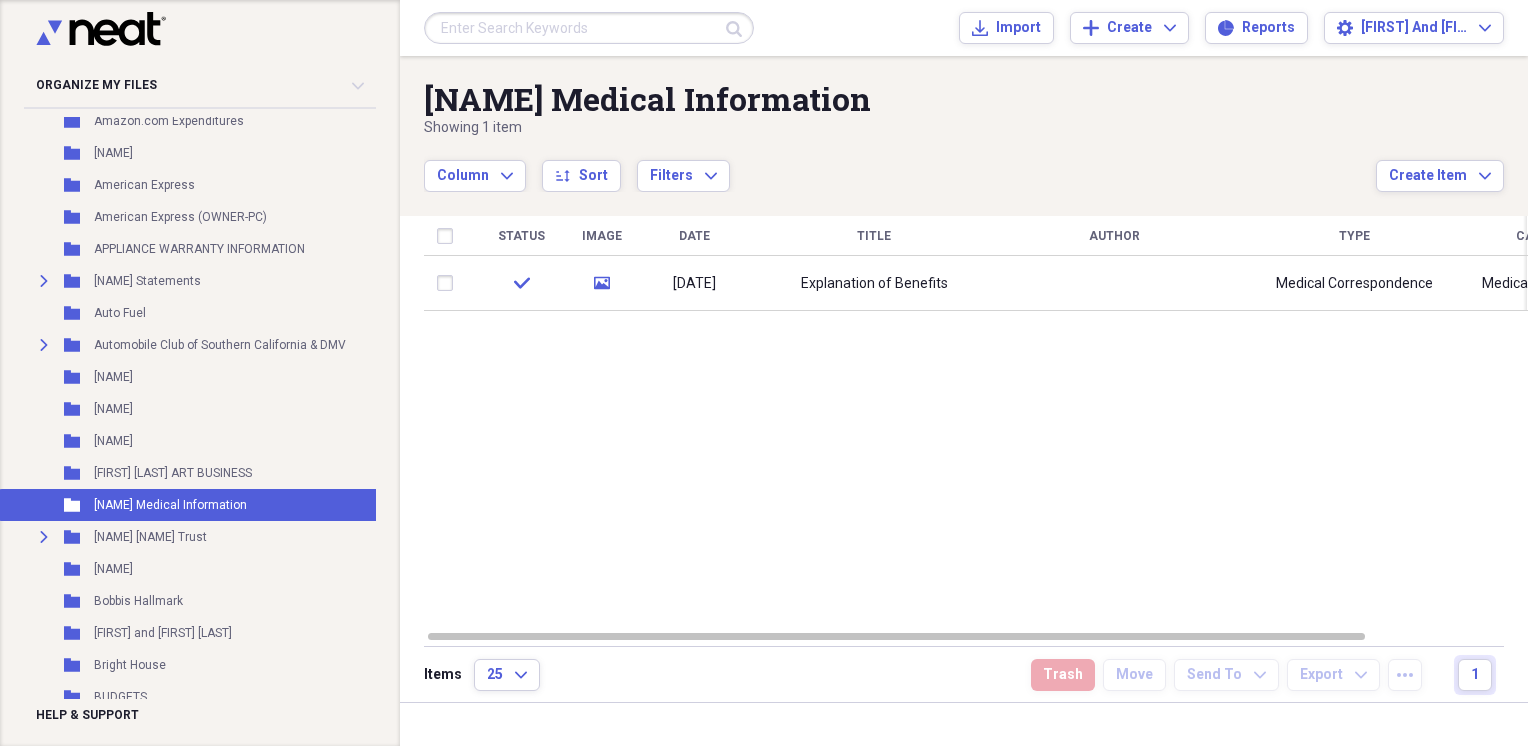 scroll, scrollTop: 548, scrollLeft: 0, axis: vertical 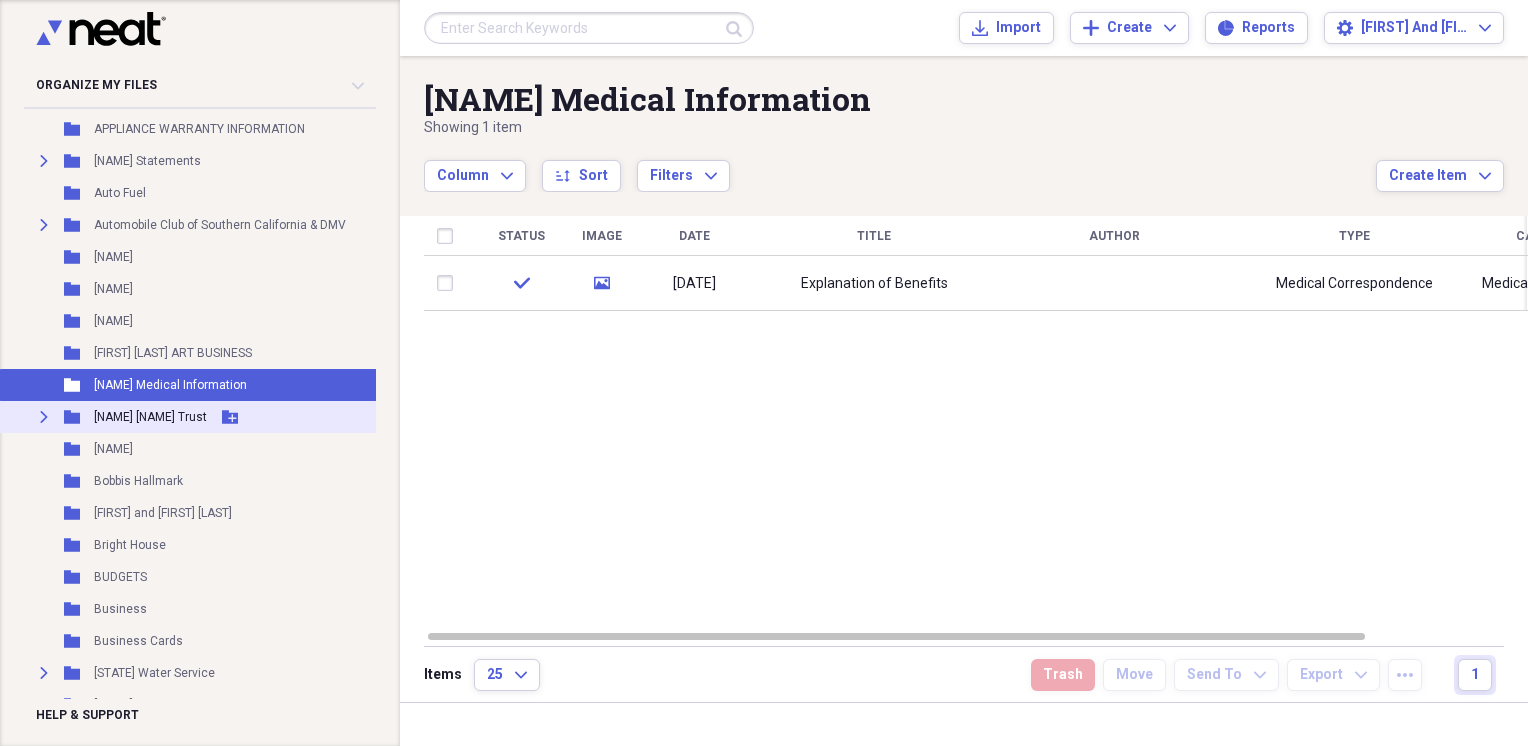 click on "Expand" 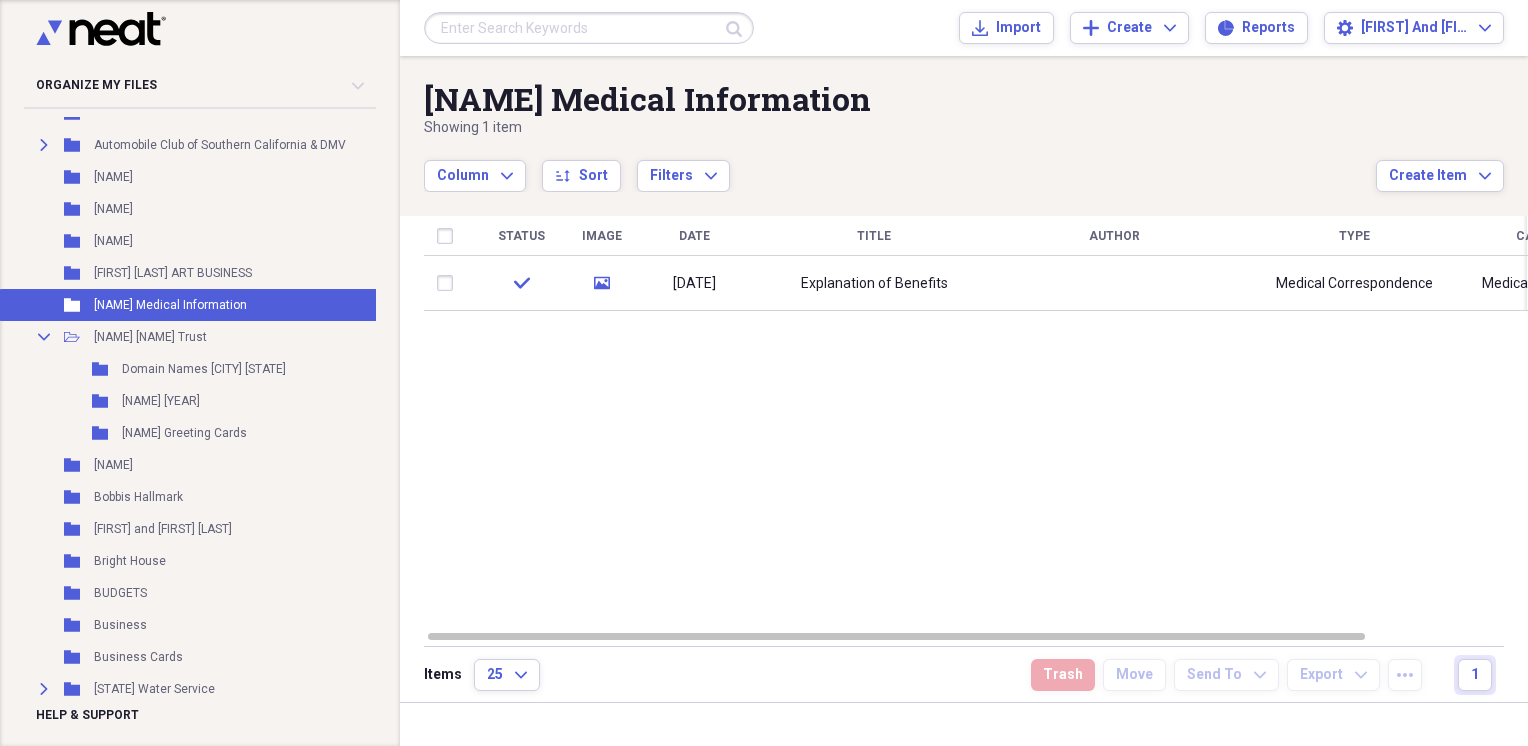 scroll, scrollTop: 708, scrollLeft: 0, axis: vertical 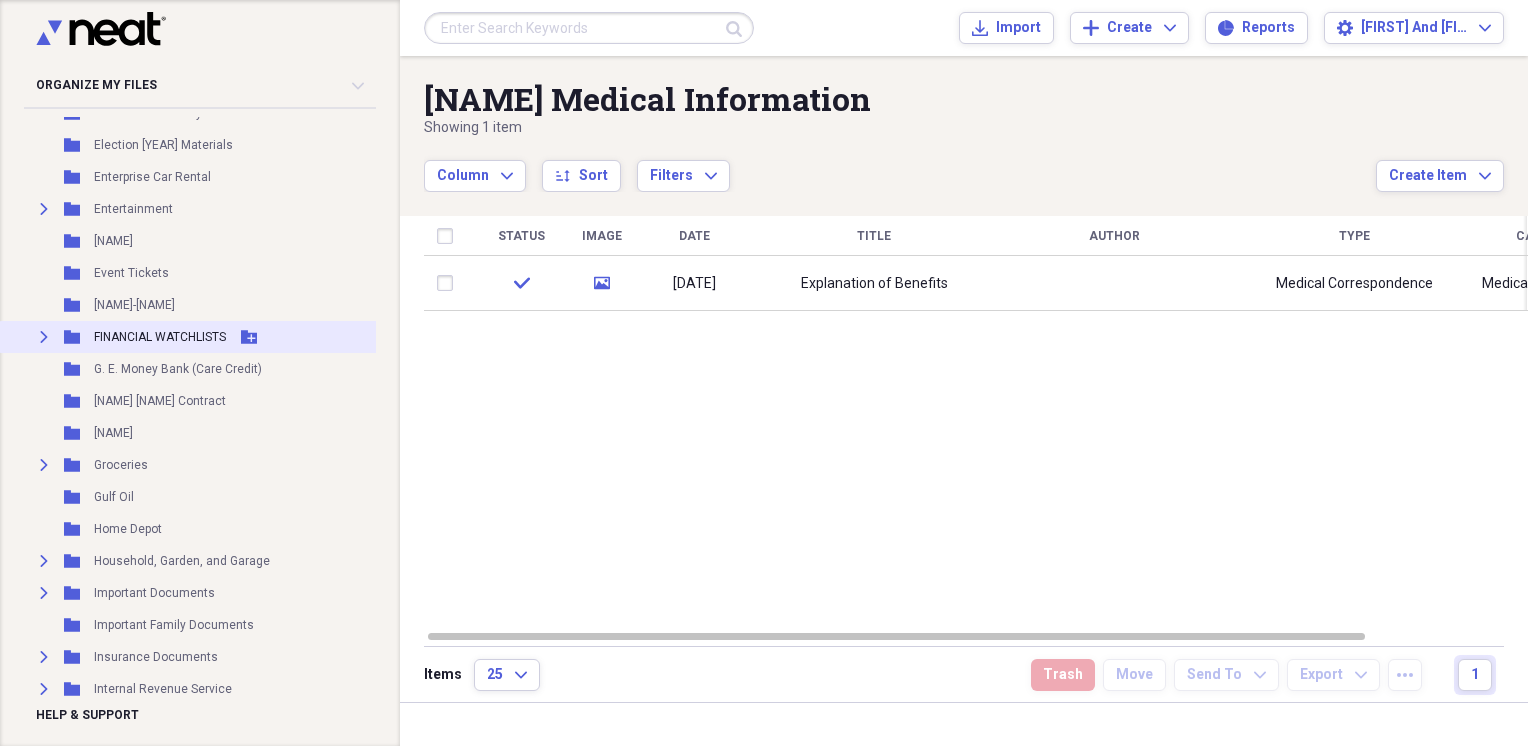 click 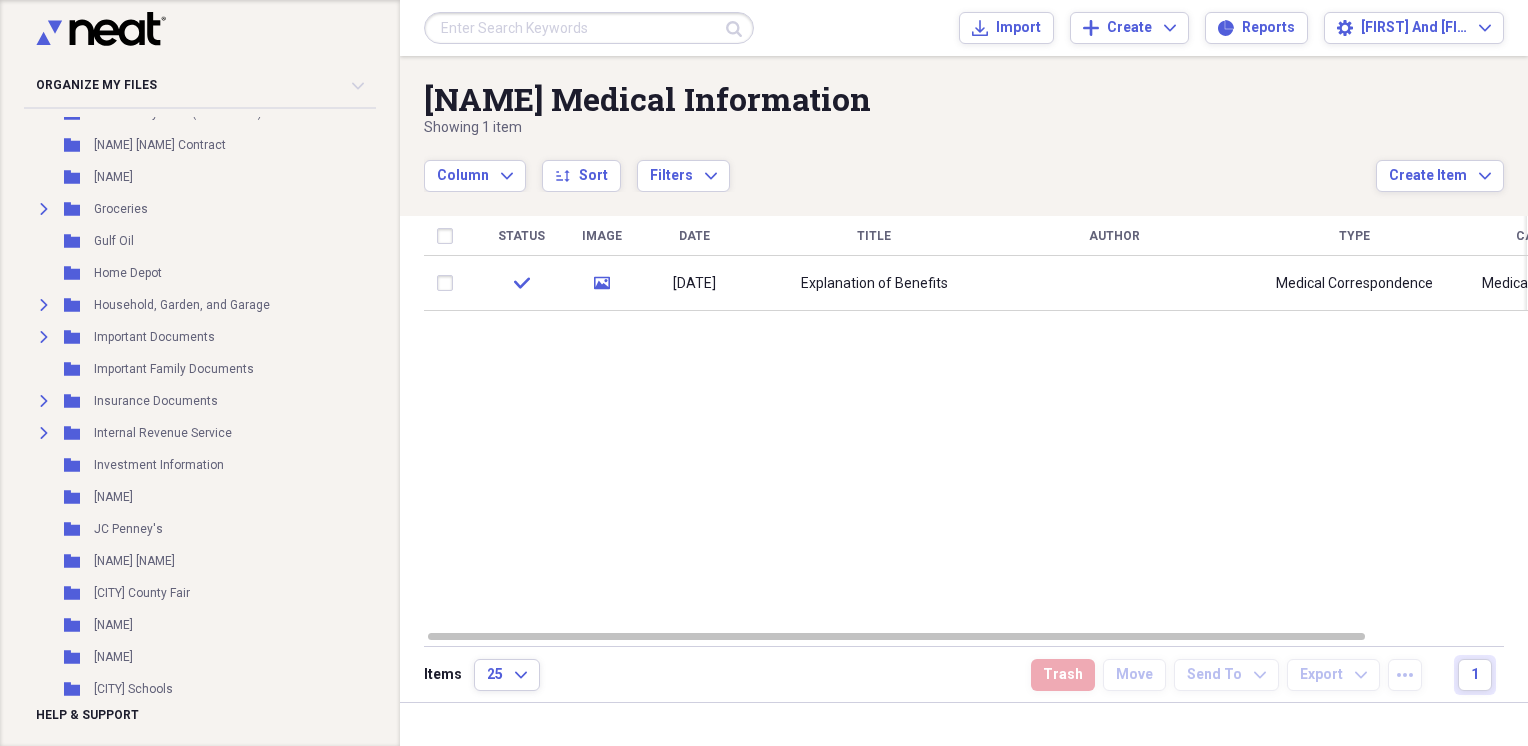 scroll, scrollTop: 2588, scrollLeft: 0, axis: vertical 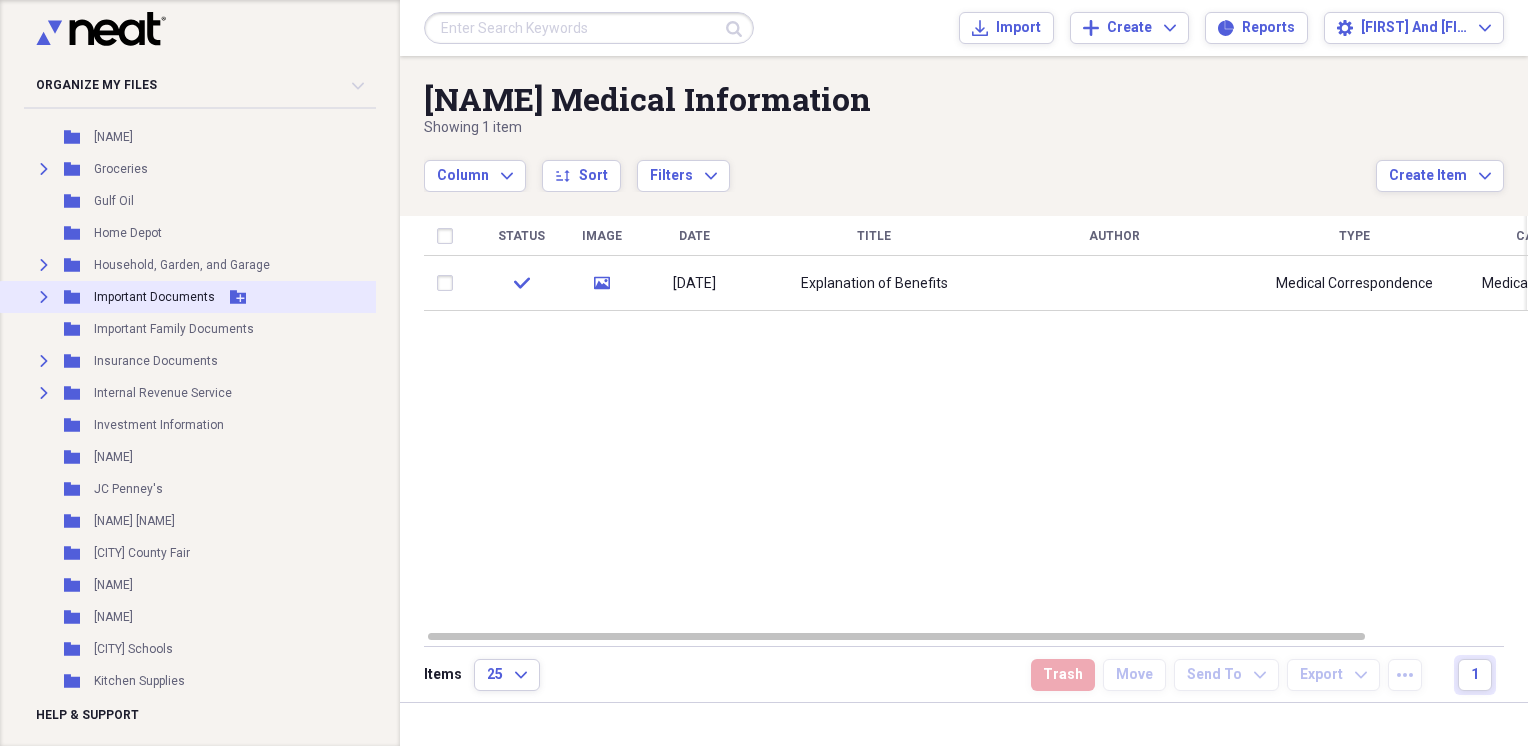 click on "Expand" 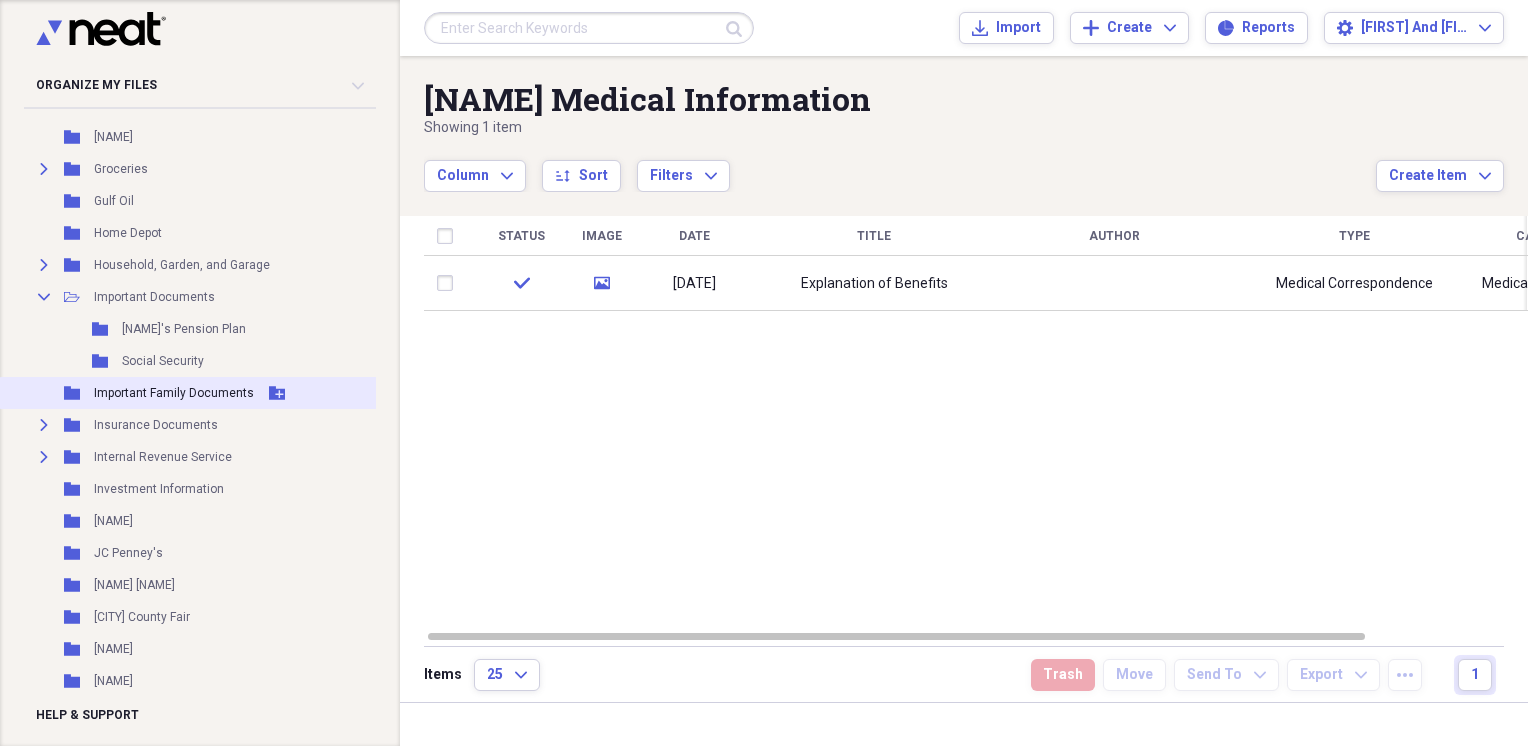 click on "Important Family Documents" at bounding box center [174, 393] 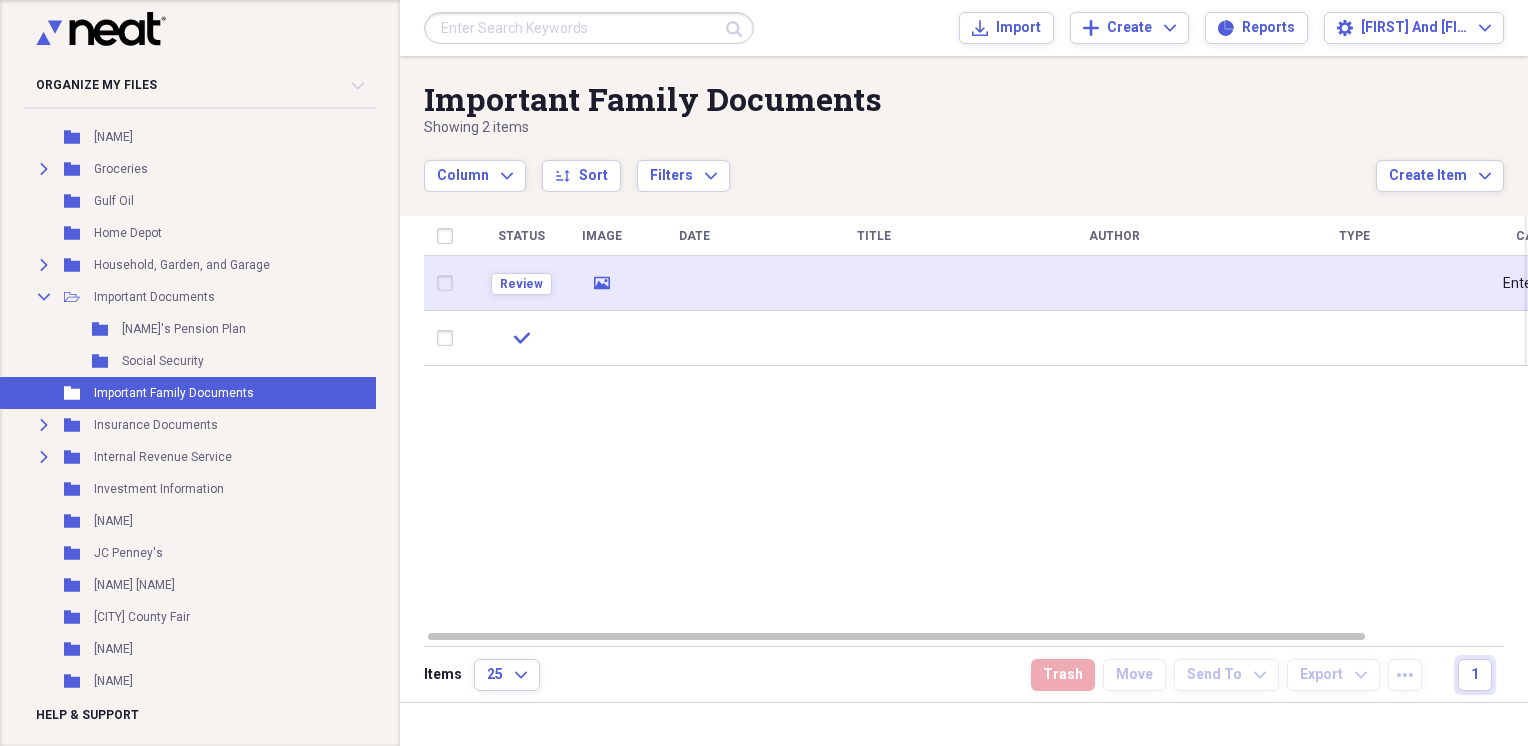 click at bounding box center [694, 283] 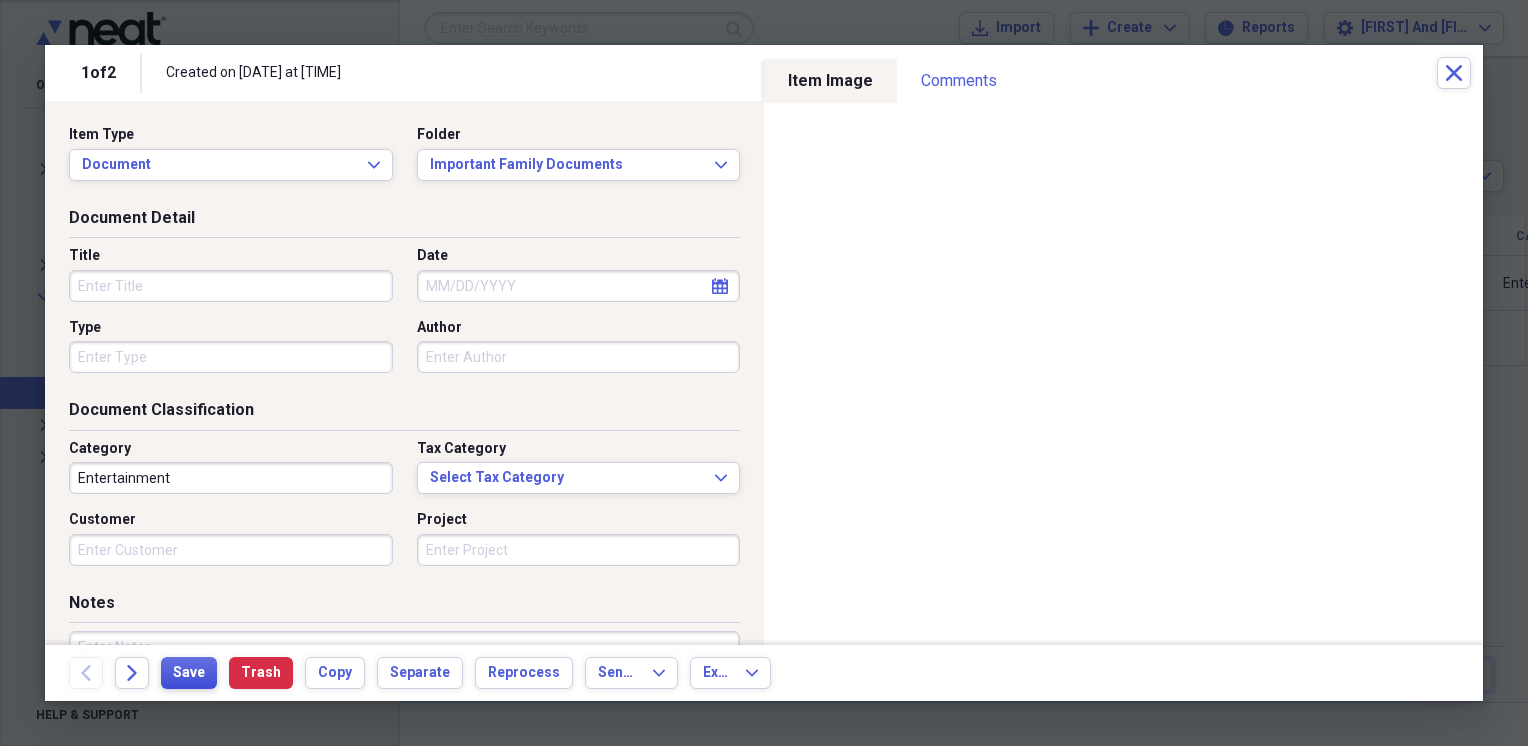 click on "Save" at bounding box center (189, 673) 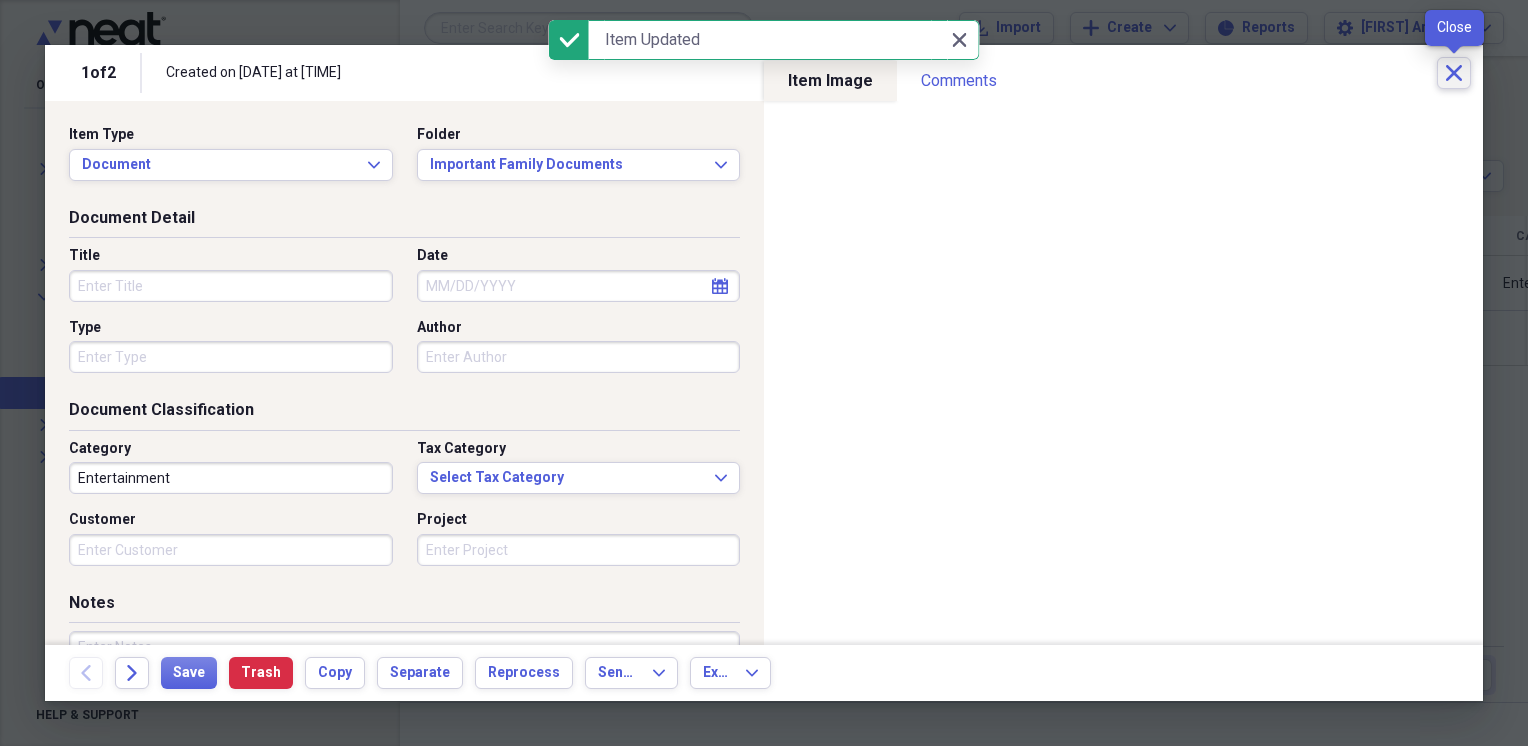 click 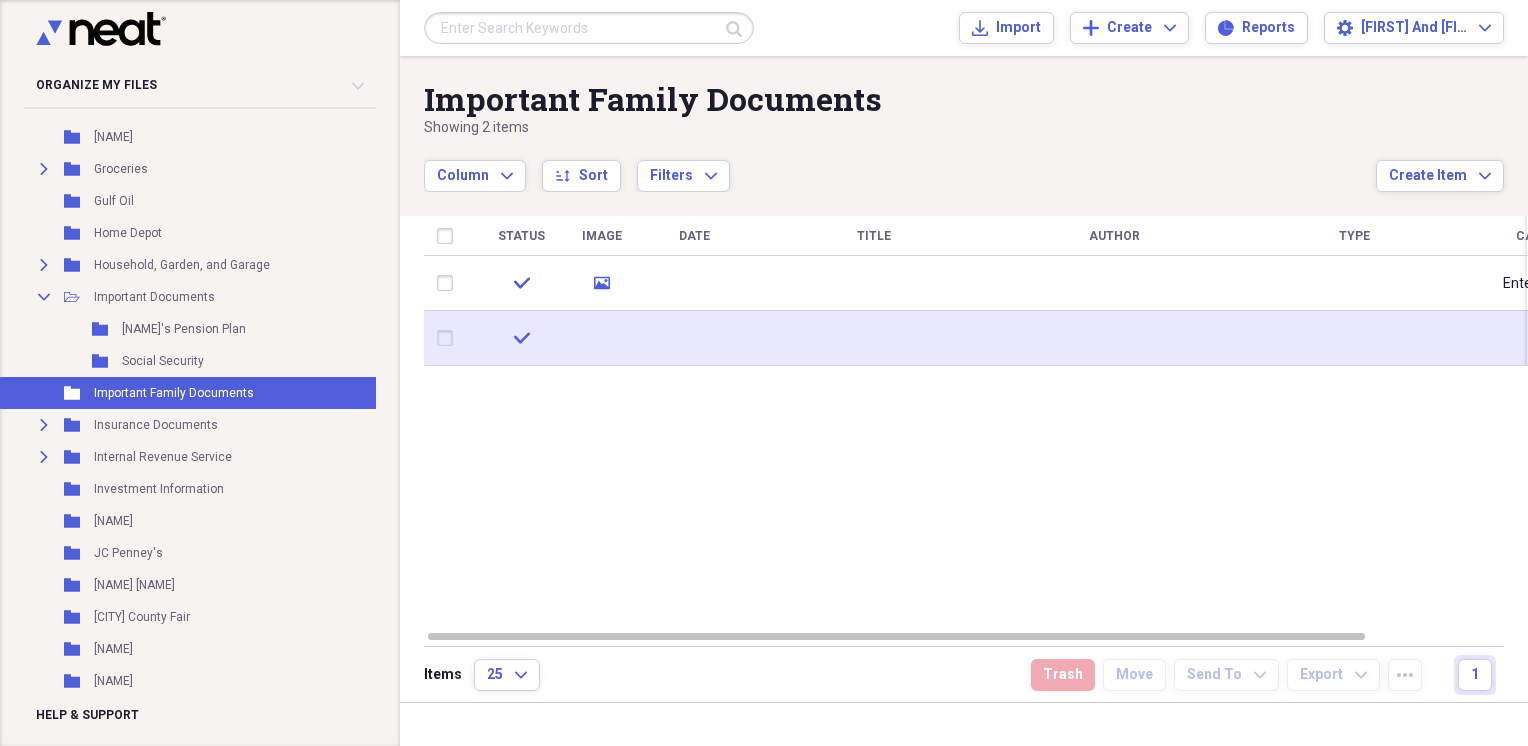 click at bounding box center (874, 338) 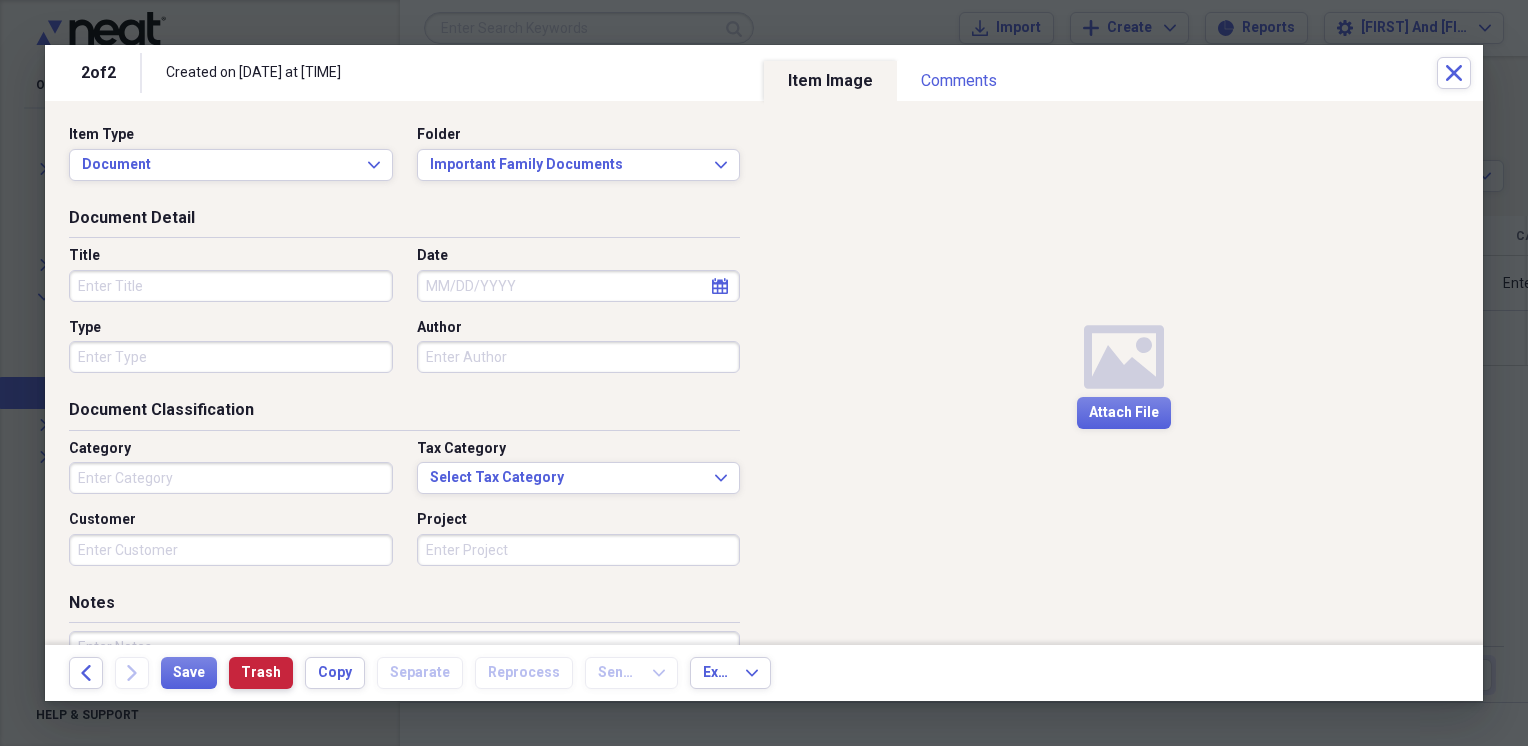 click on "Trash" at bounding box center (261, 673) 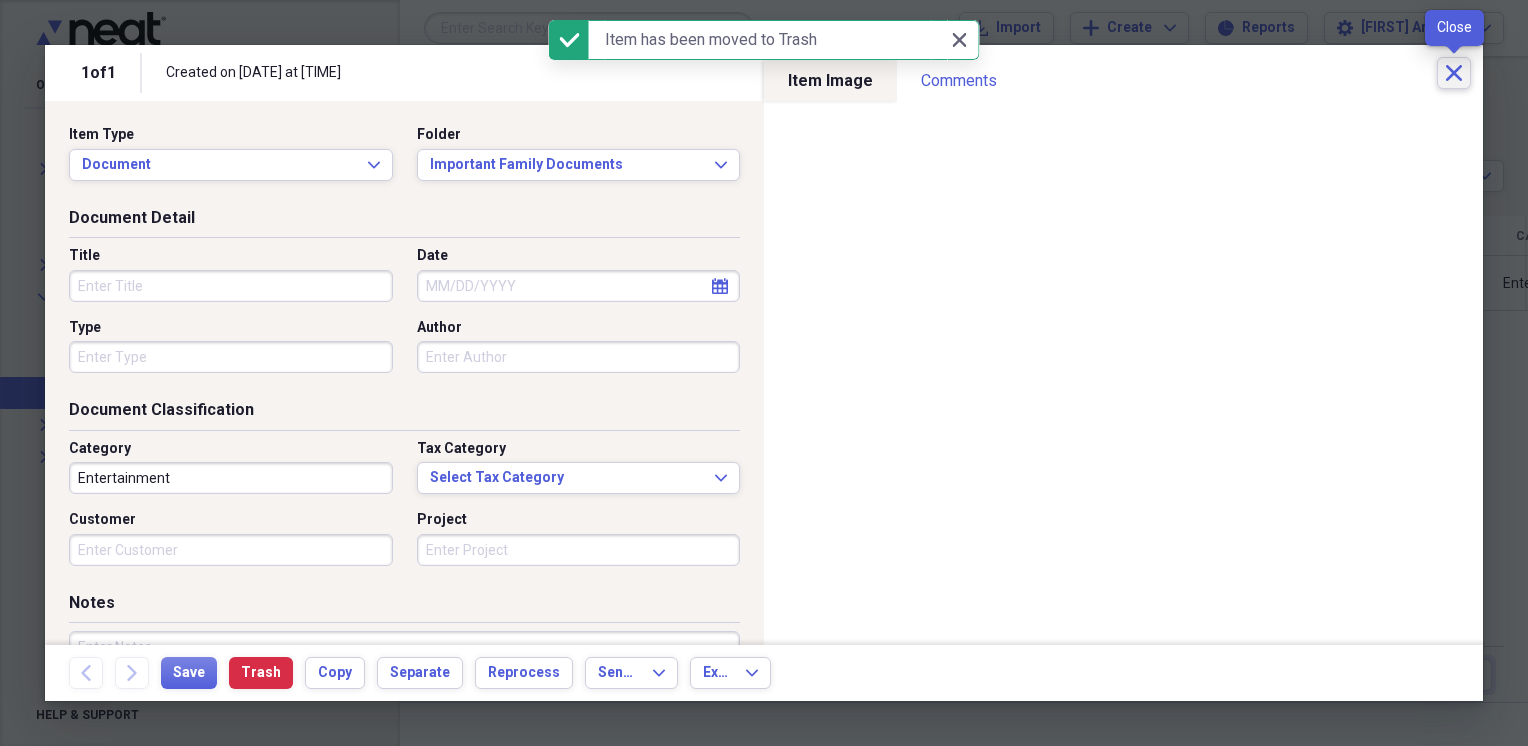click 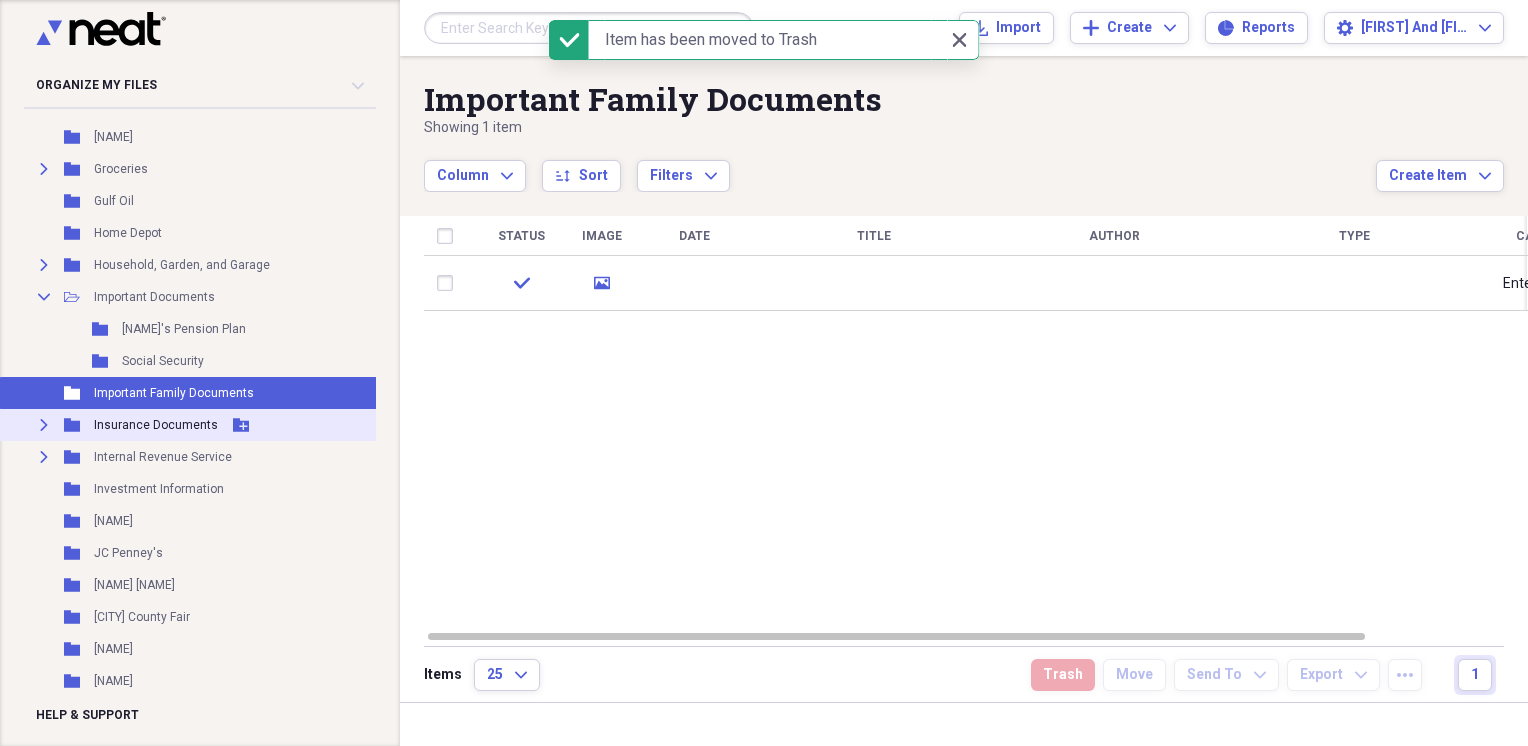 click on "Expand" 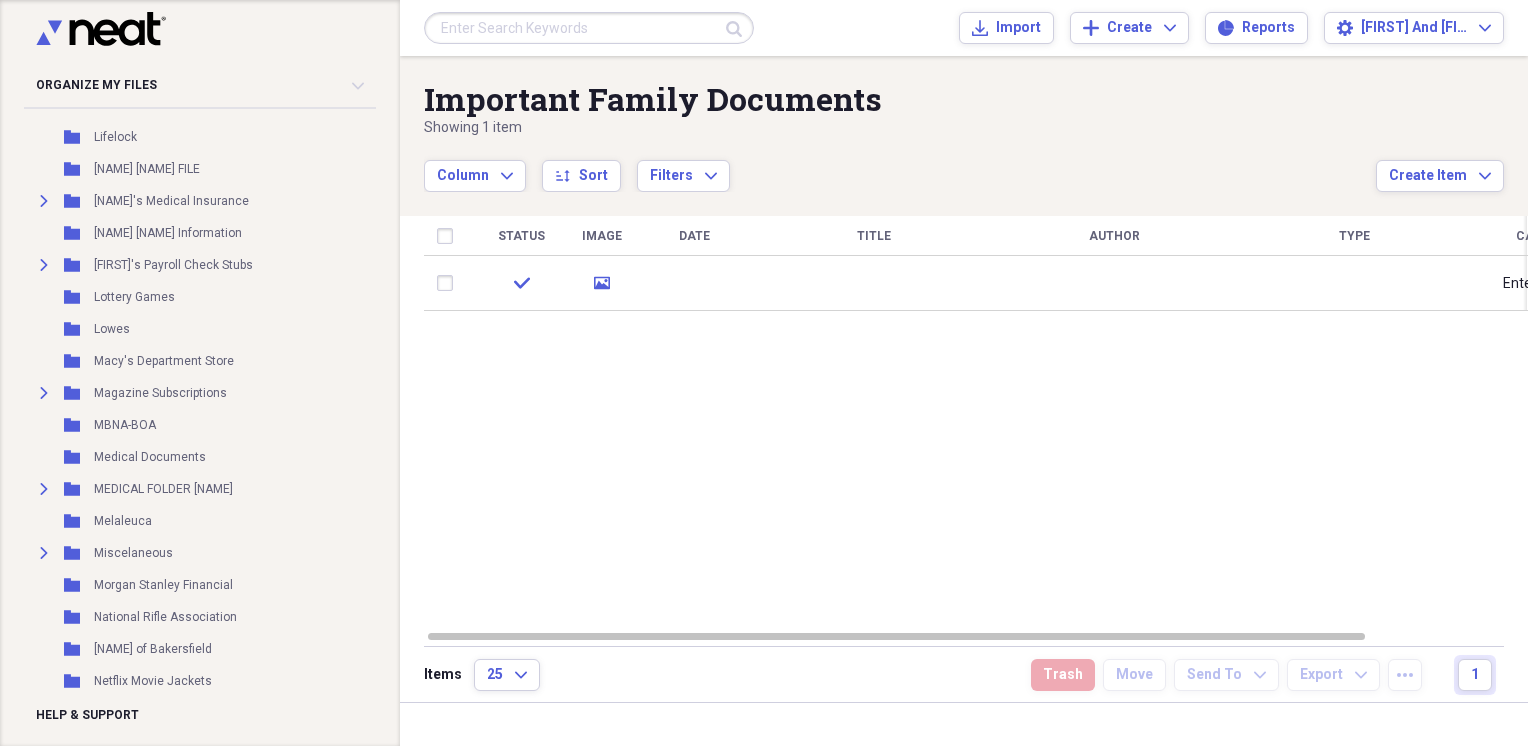 scroll, scrollTop: 3428, scrollLeft: 0, axis: vertical 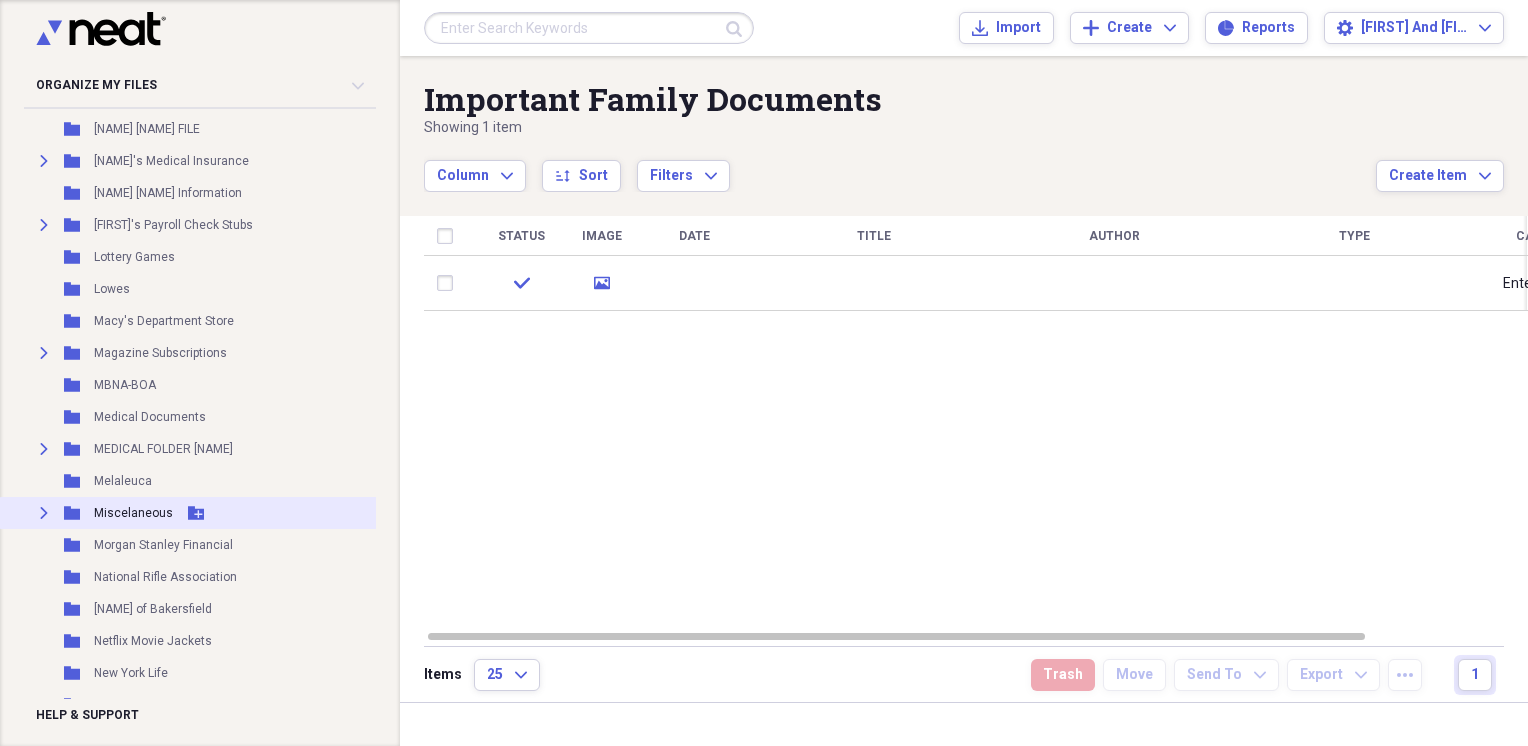 click on "Expand" at bounding box center (44, 513) 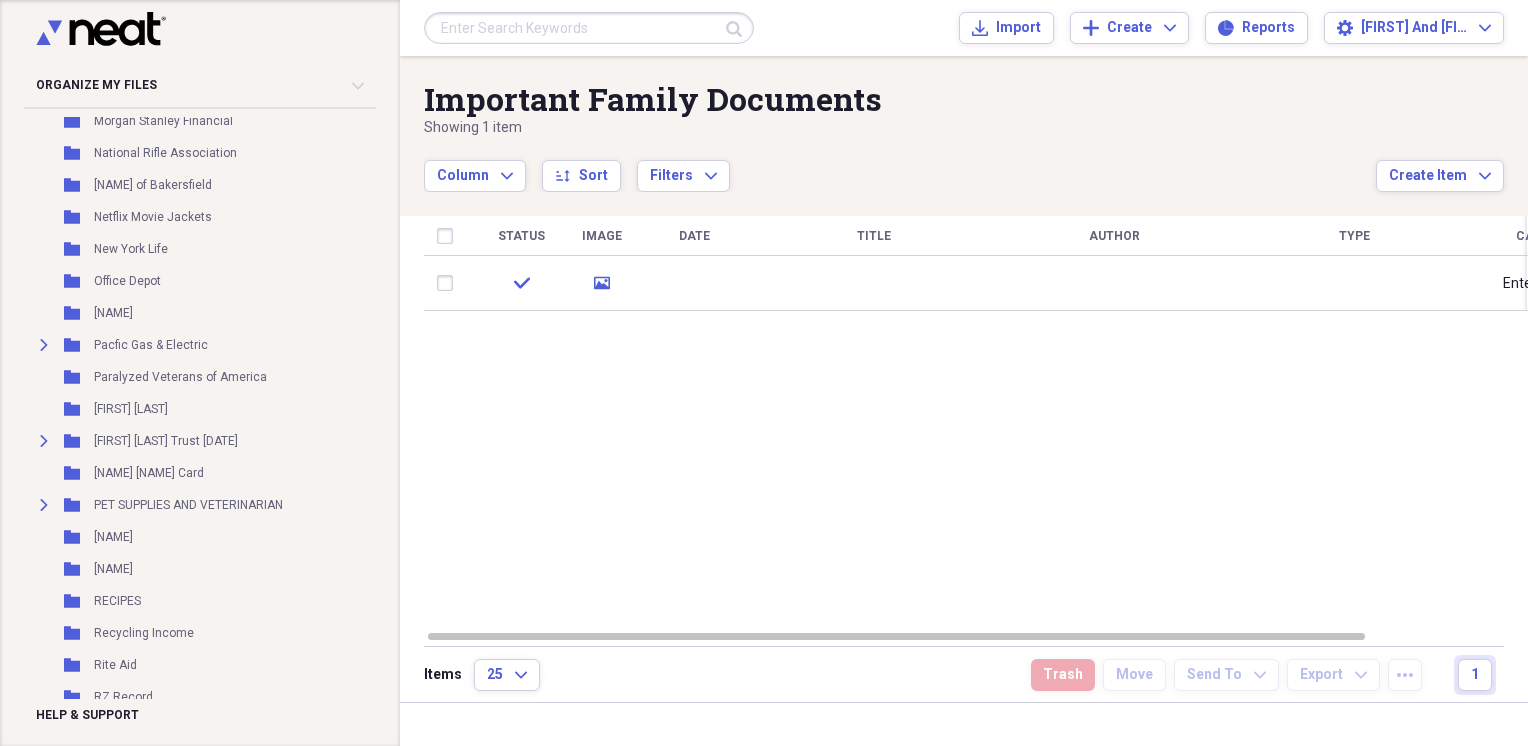 scroll, scrollTop: 3988, scrollLeft: 0, axis: vertical 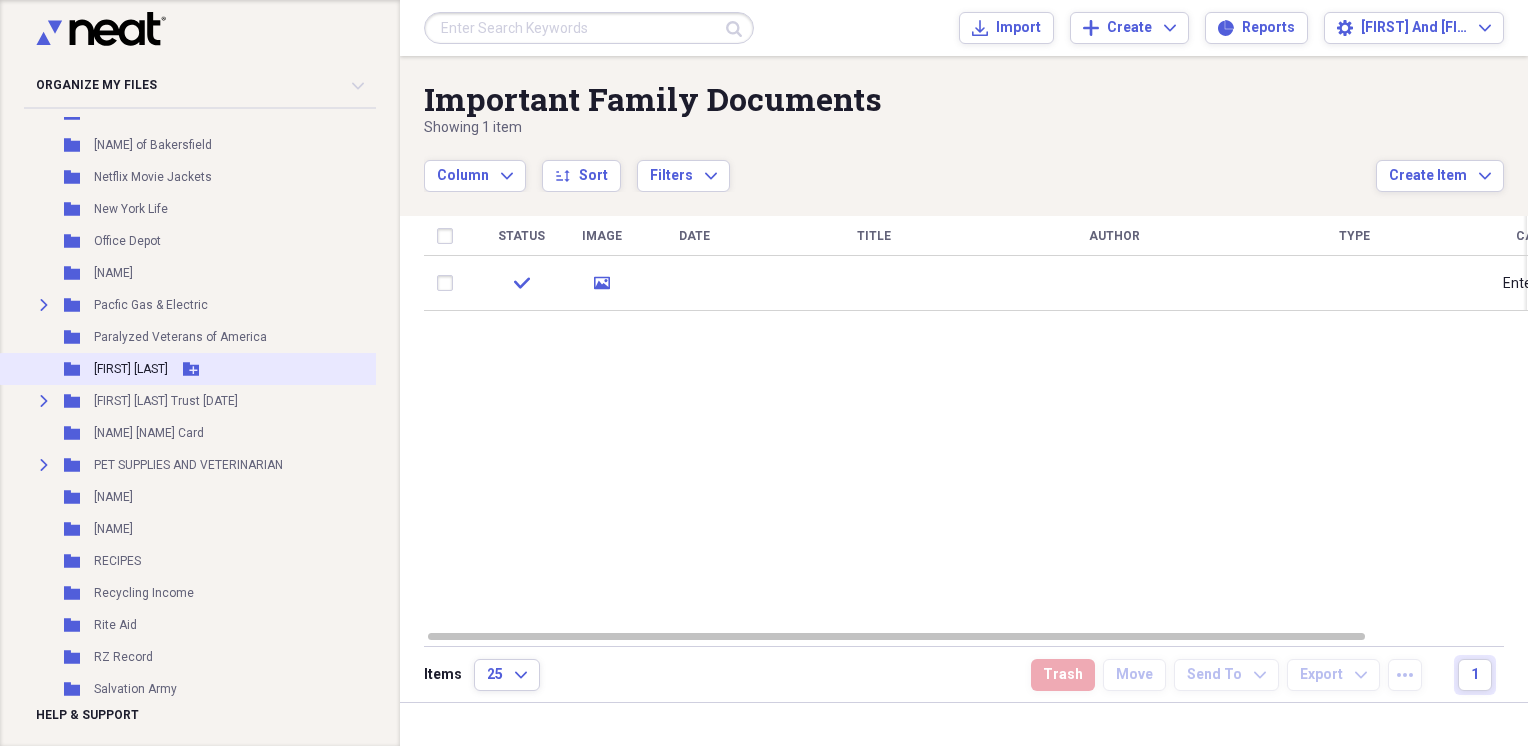 click on "[FIRST] [LAST]" at bounding box center [131, 369] 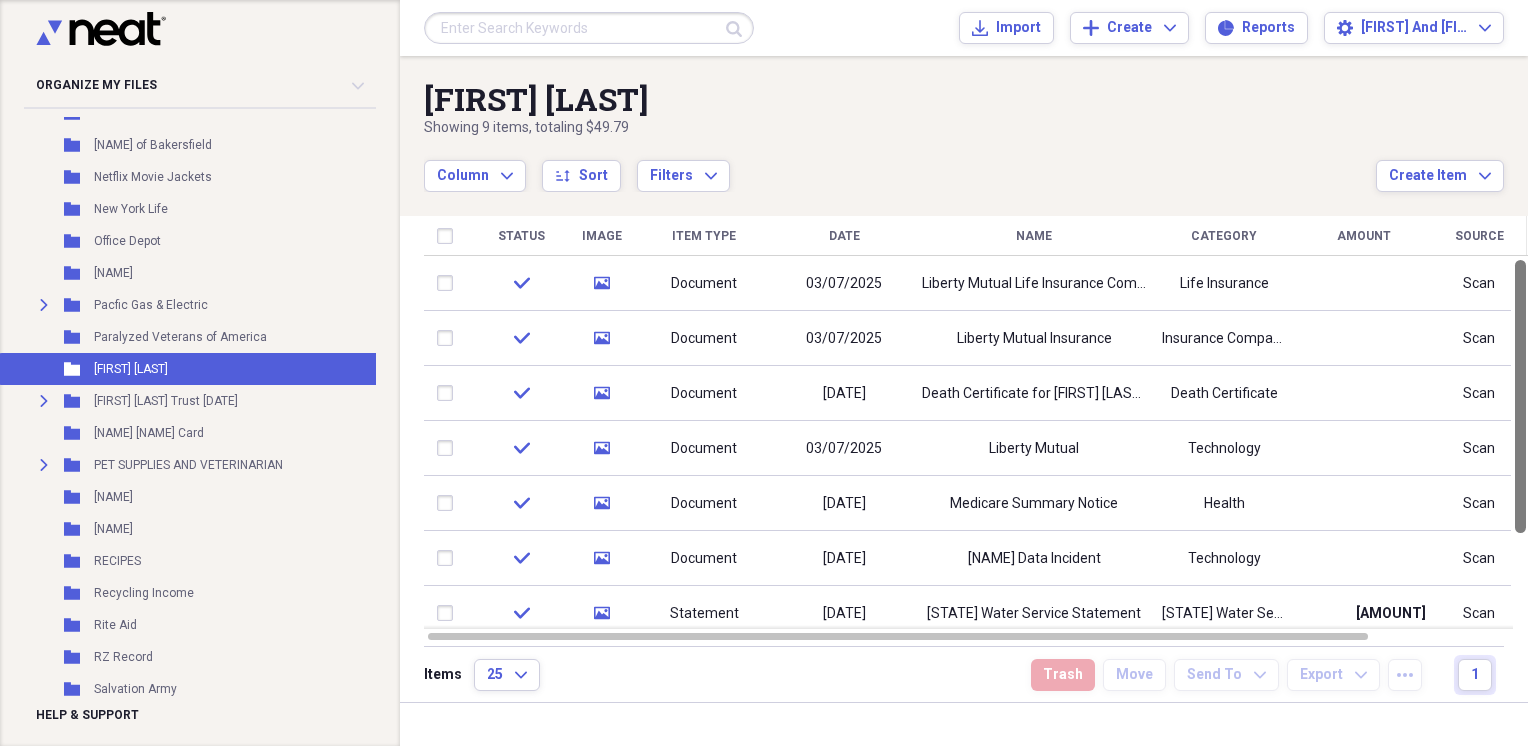 drag, startPoint x: 1521, startPoint y: 285, endPoint x: 1165, endPoint y: 190, distance: 368.4576 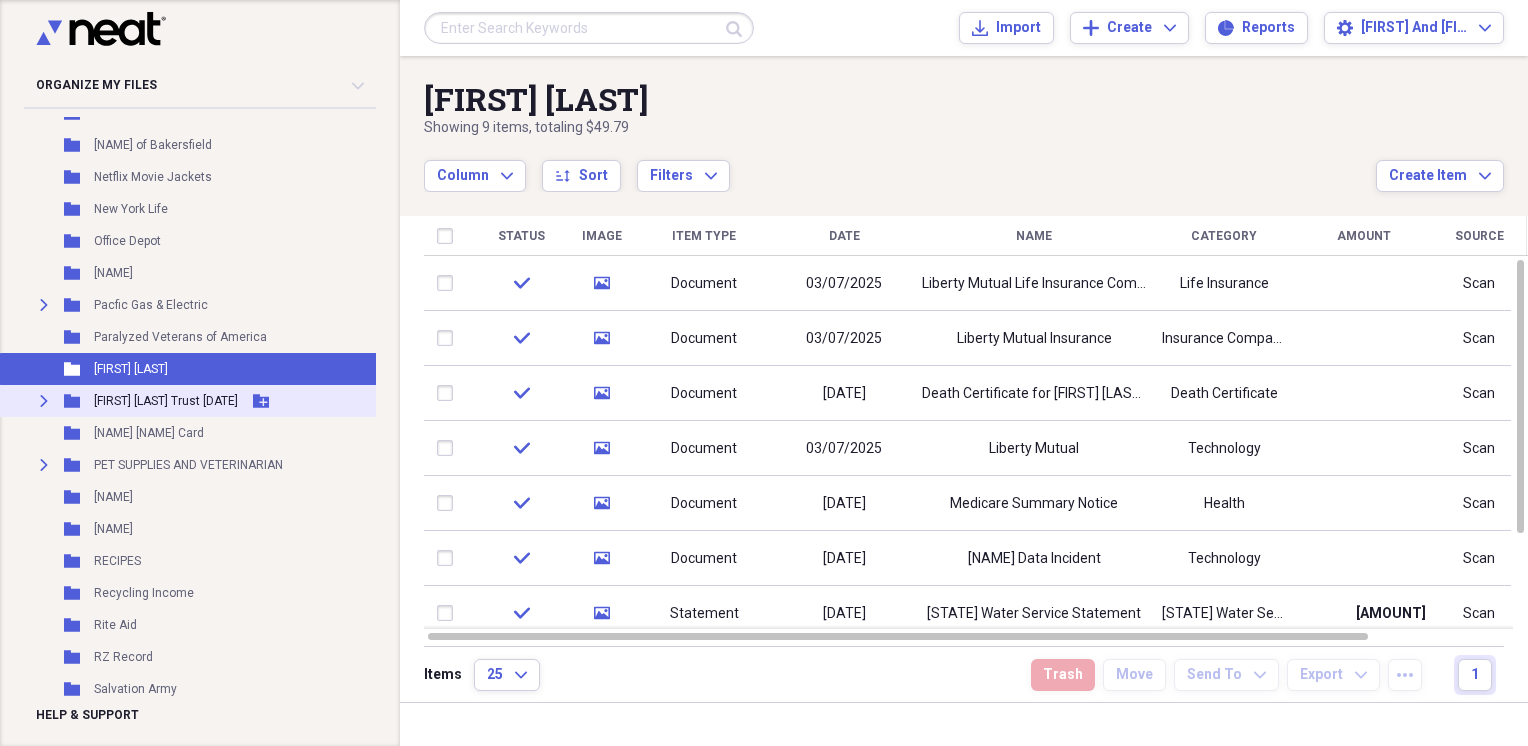 click 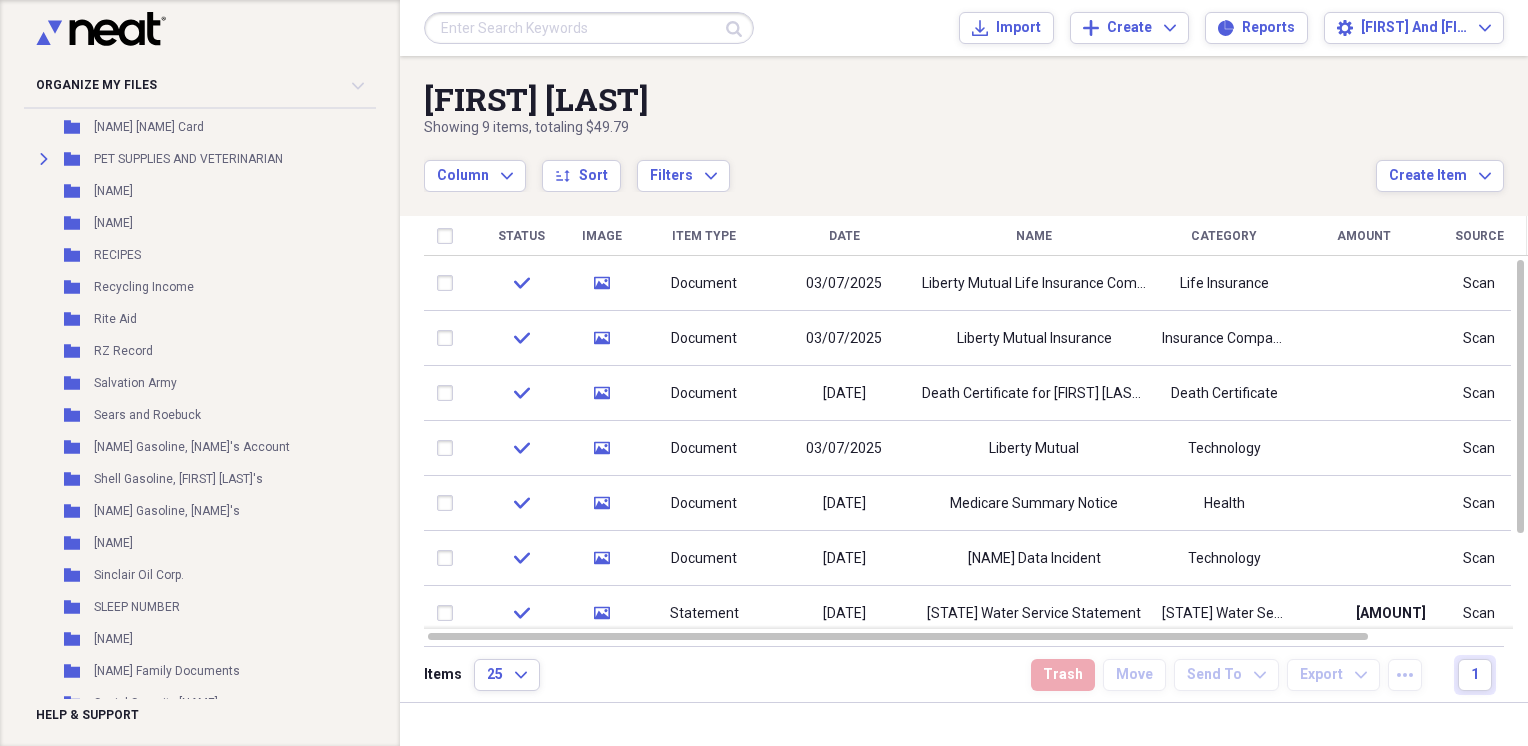 scroll, scrollTop: 4783, scrollLeft: 0, axis: vertical 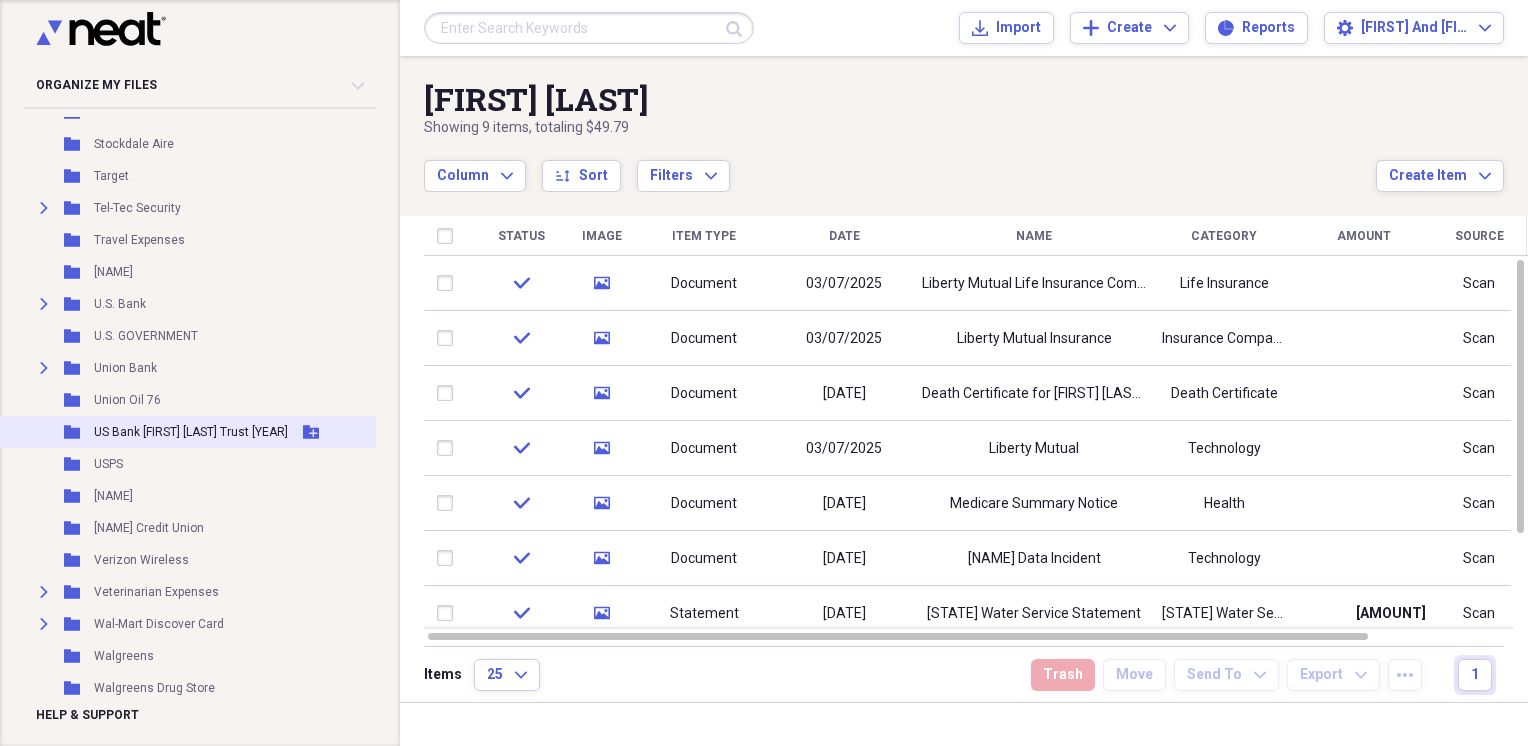 click on "US Bank [FIRST] [LAST] Trust [YEAR]" at bounding box center (191, 432) 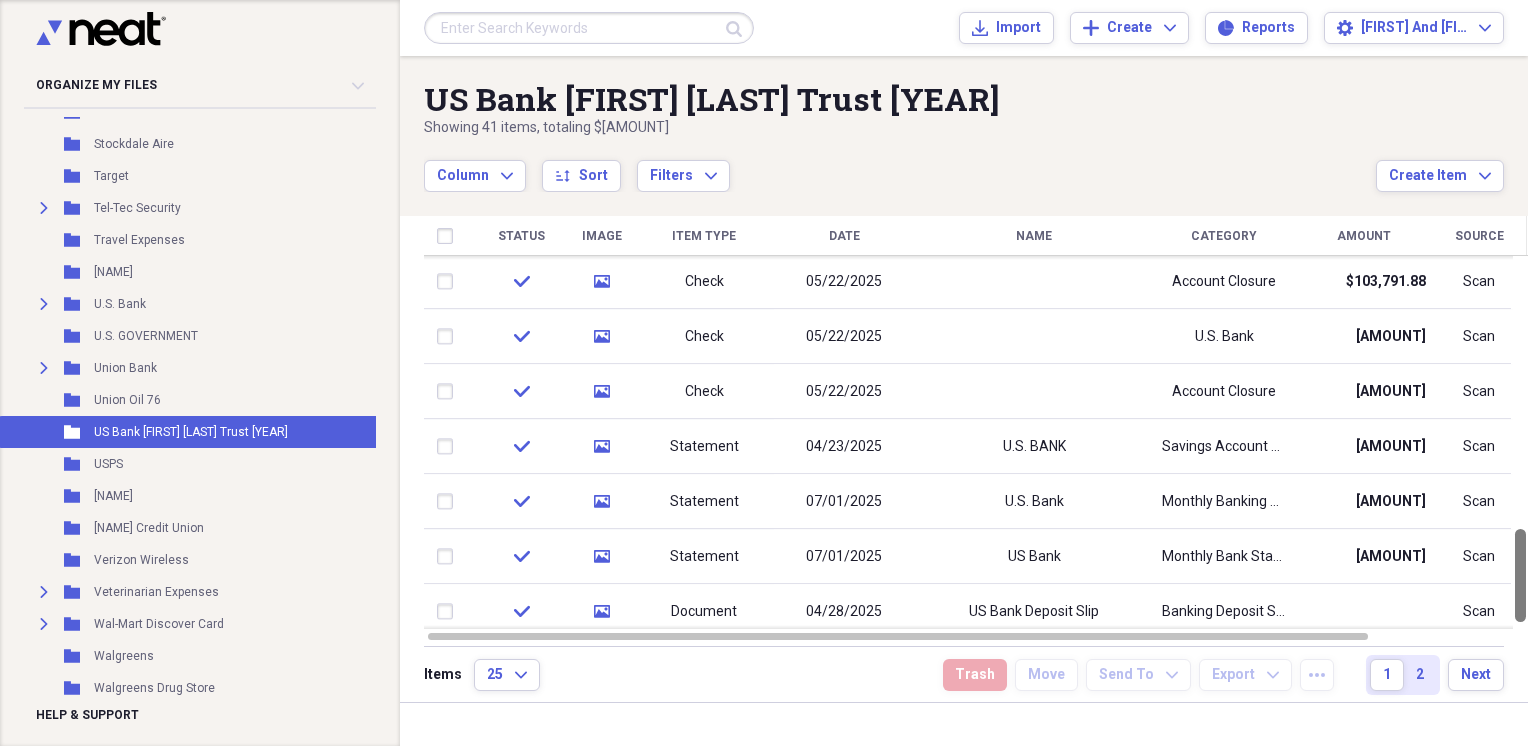 drag, startPoint x: 1521, startPoint y: 321, endPoint x: 1493, endPoint y: 589, distance: 269.4587 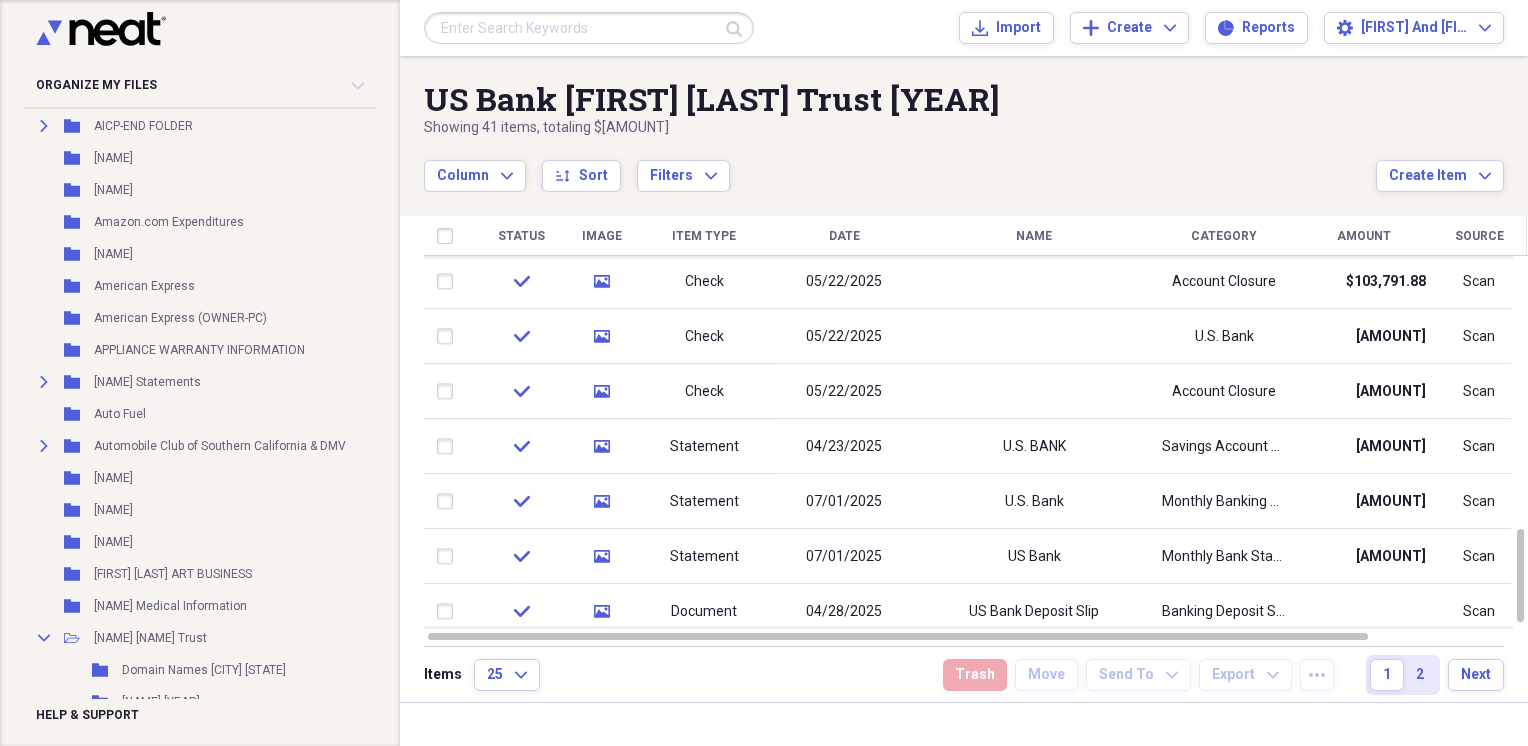 scroll, scrollTop: 535, scrollLeft: 0, axis: vertical 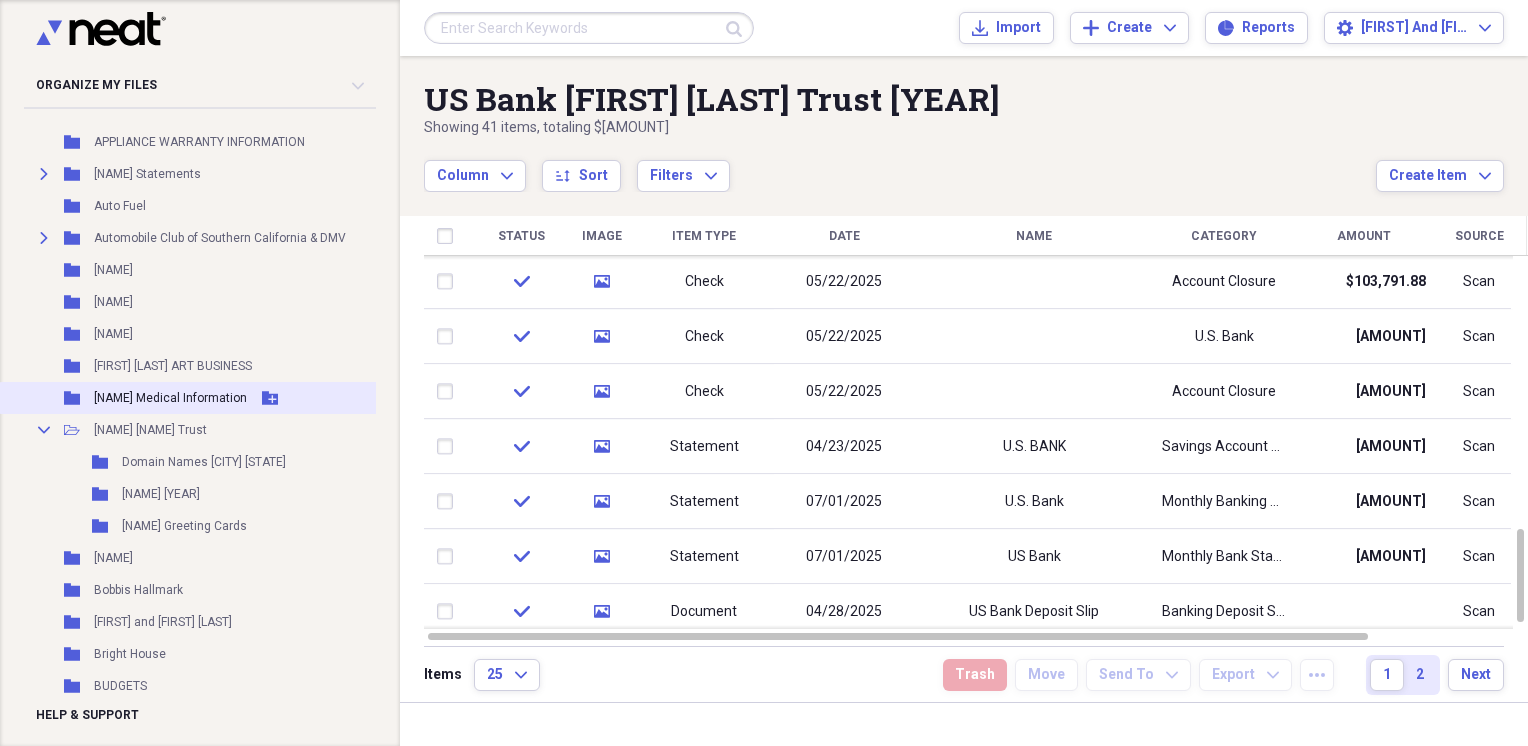 click on "[NAME] Medical Information" at bounding box center (170, 398) 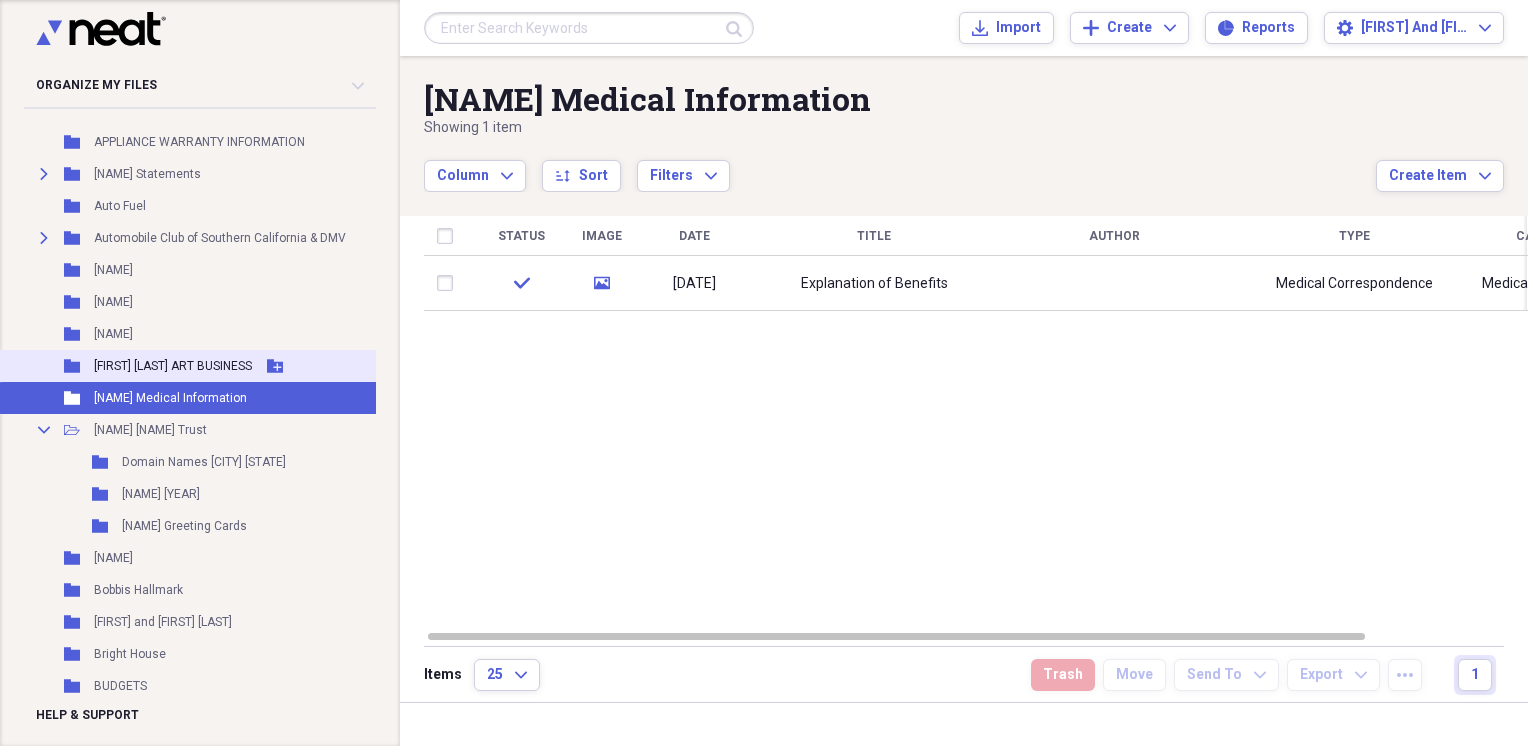 click on "[FIRST] [LAST] ART BUSINESS" at bounding box center (173, 366) 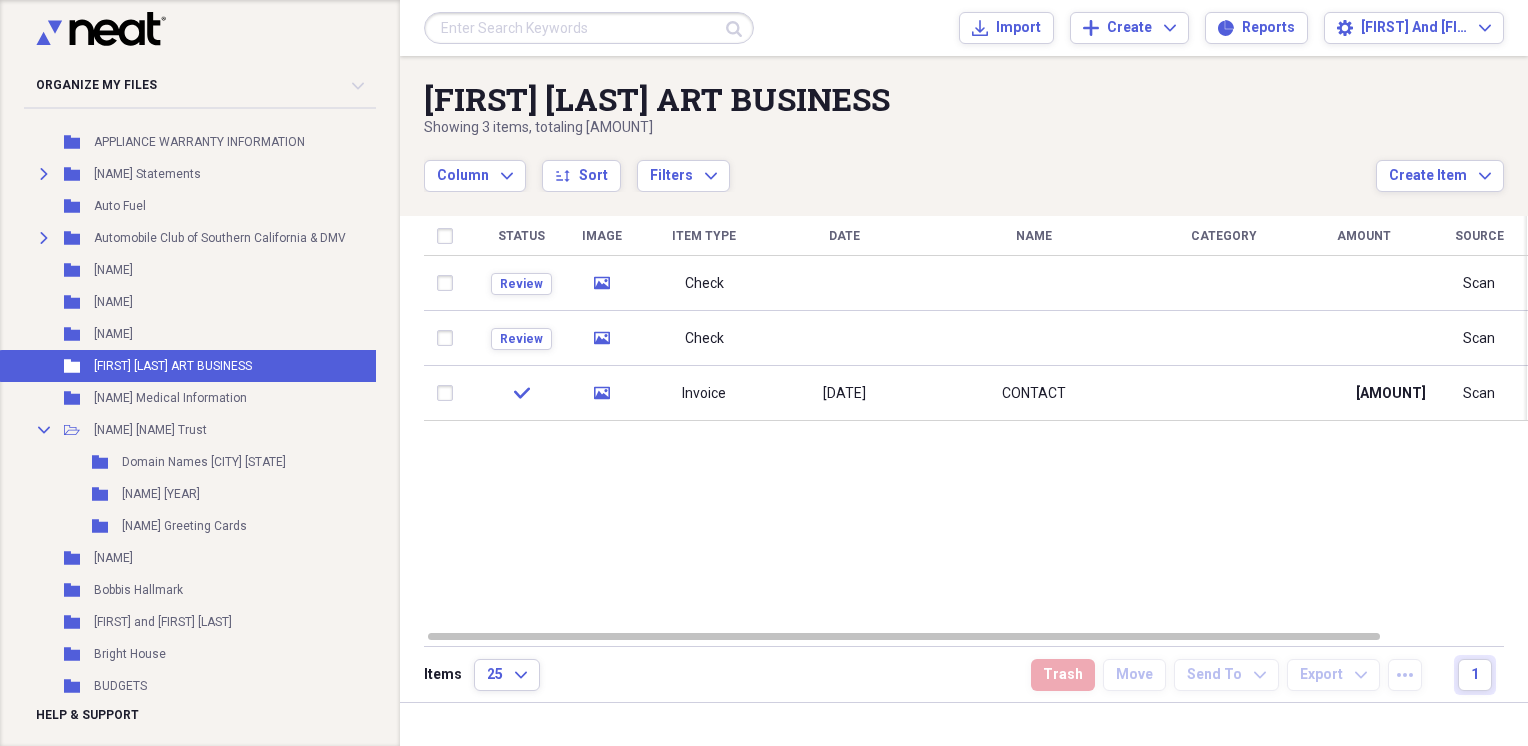 scroll, scrollTop: 0, scrollLeft: 0, axis: both 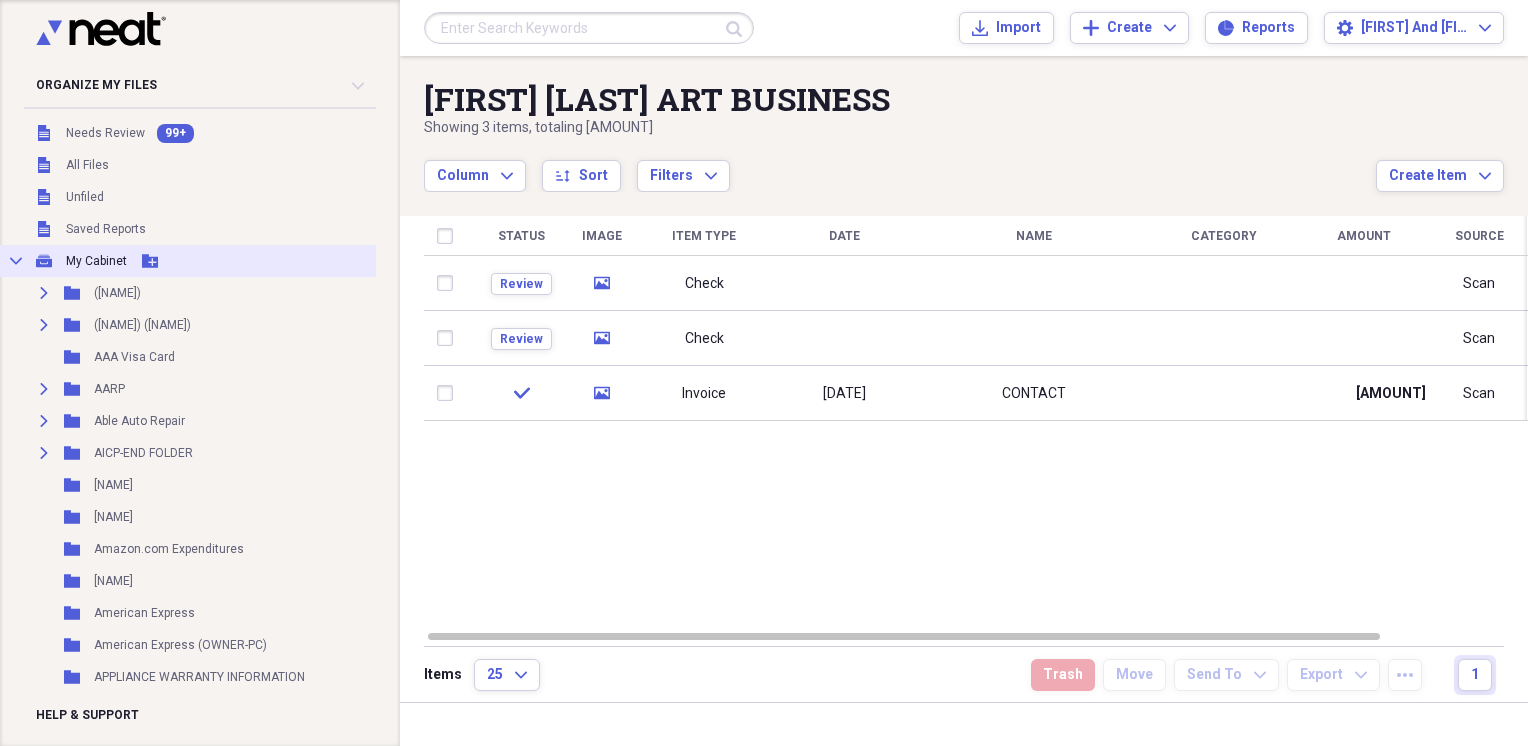 click on "My Cabinet" at bounding box center [96, 261] 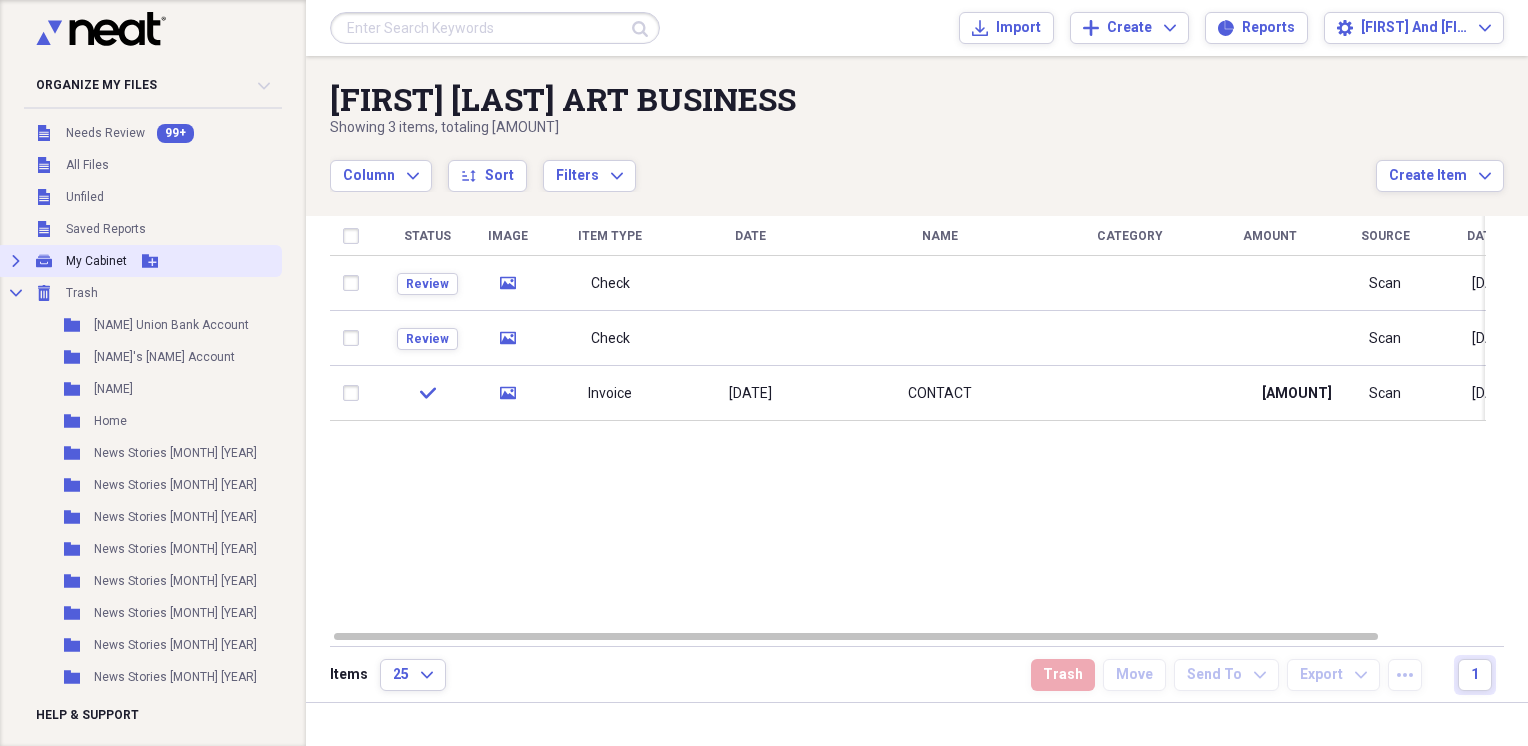 click on "My Cabinet" at bounding box center (96, 261) 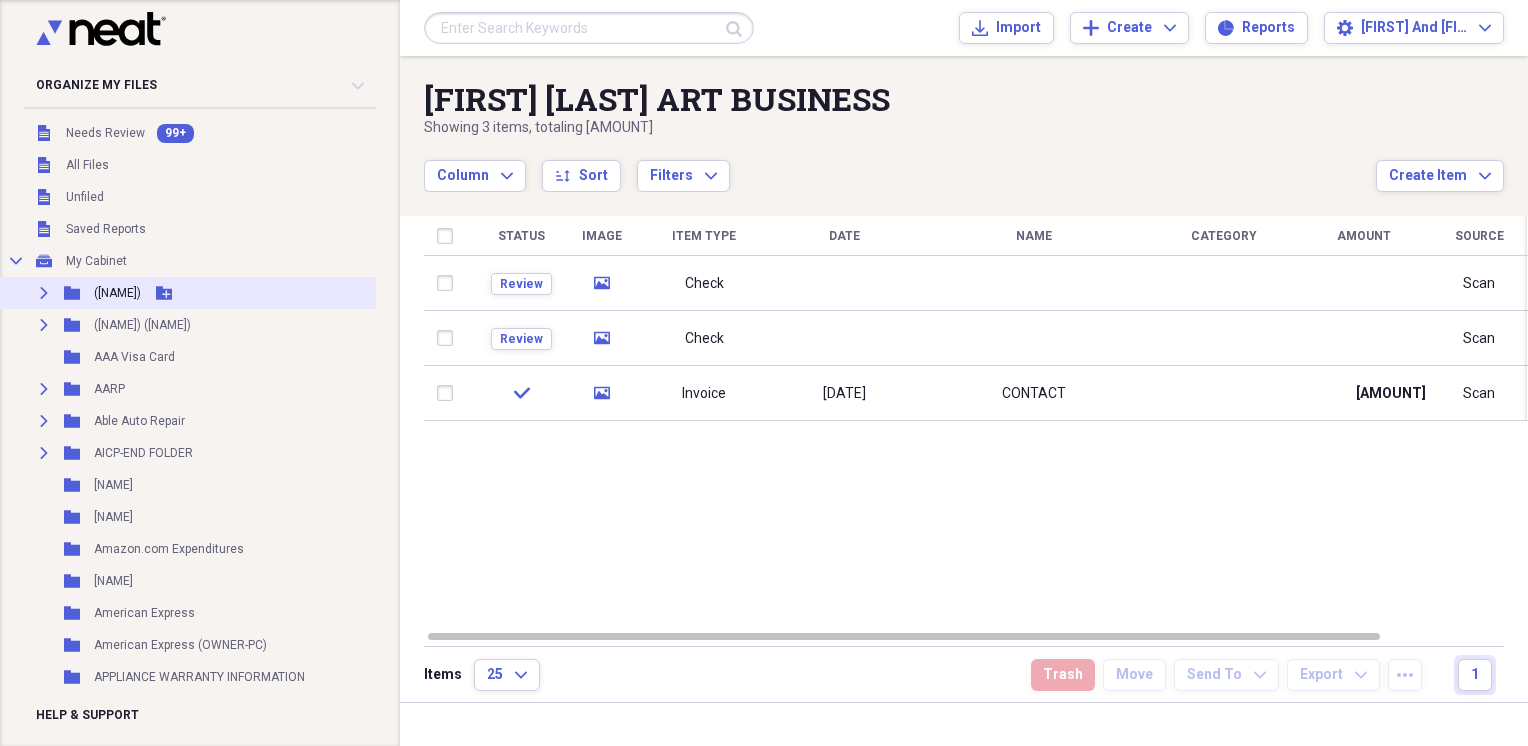 click on "Expand" 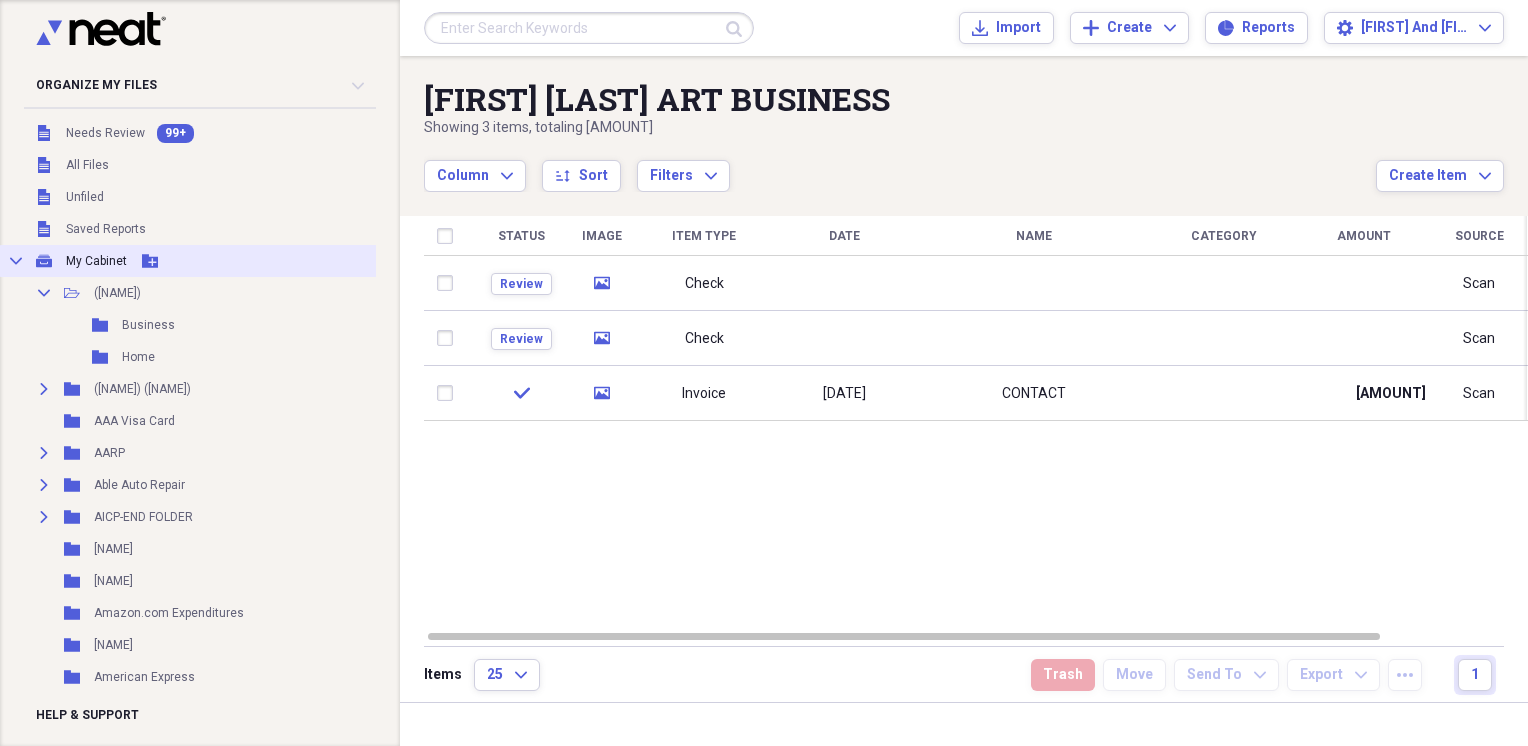 click on "My Cabinet" at bounding box center [96, 261] 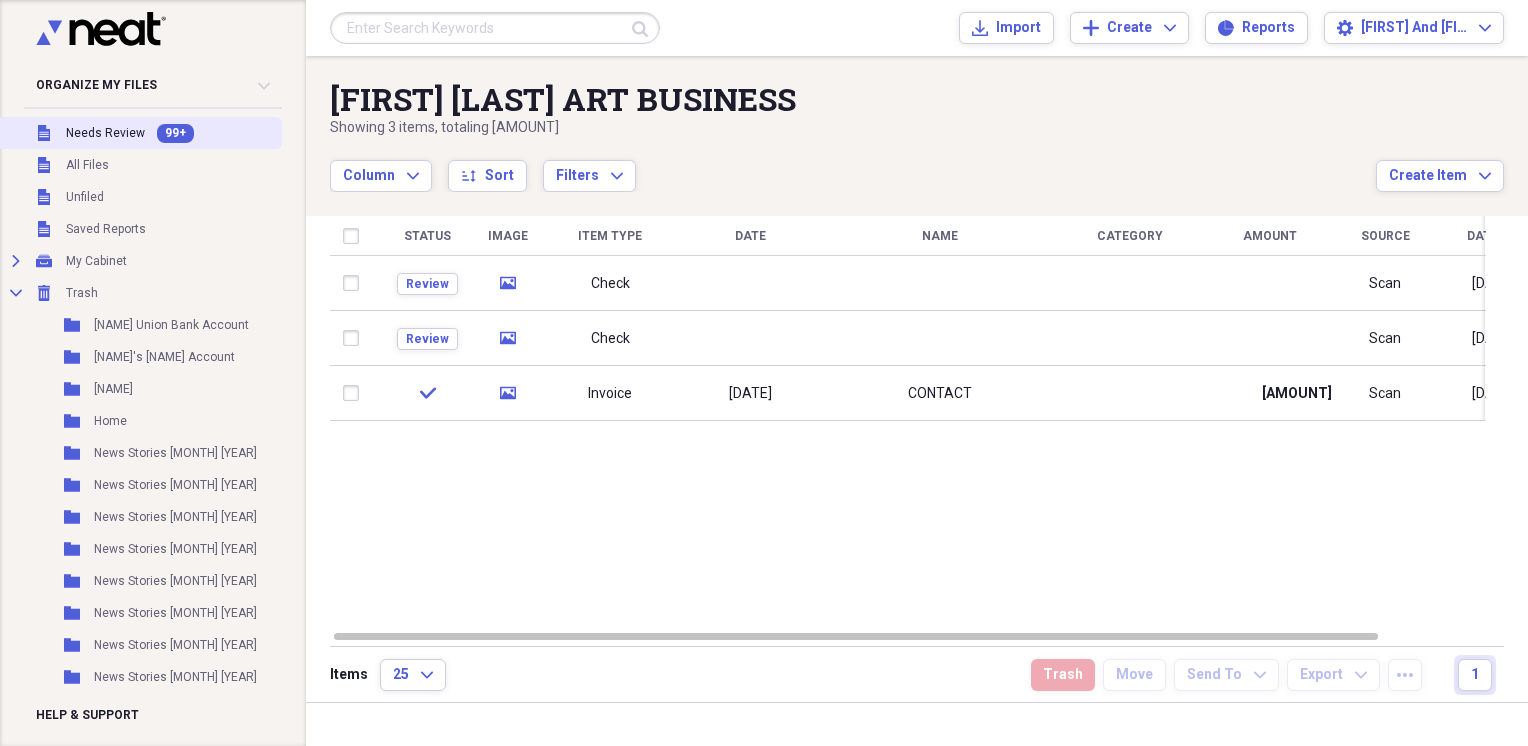 click on "Needs Review" at bounding box center [105, 133] 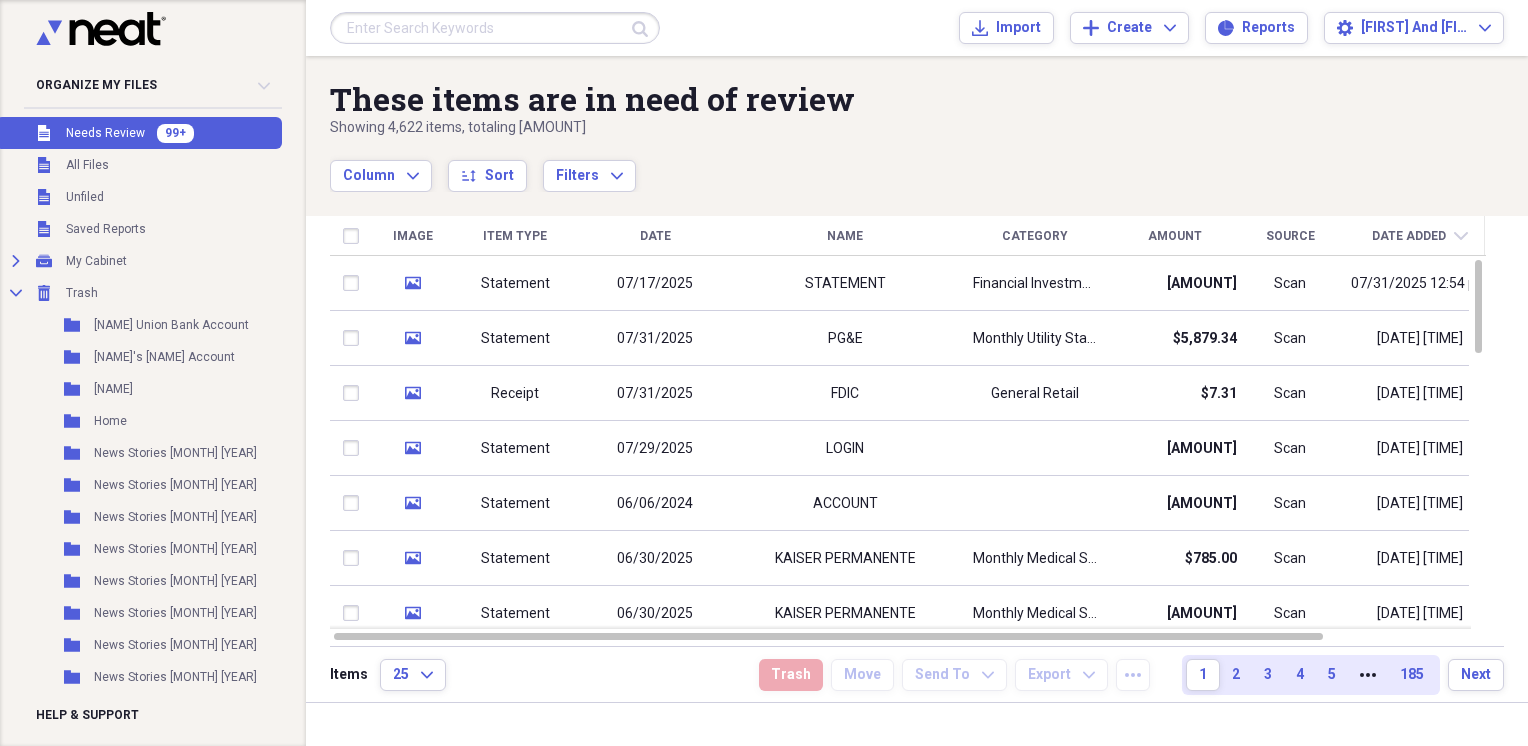 click at bounding box center (495, 28) 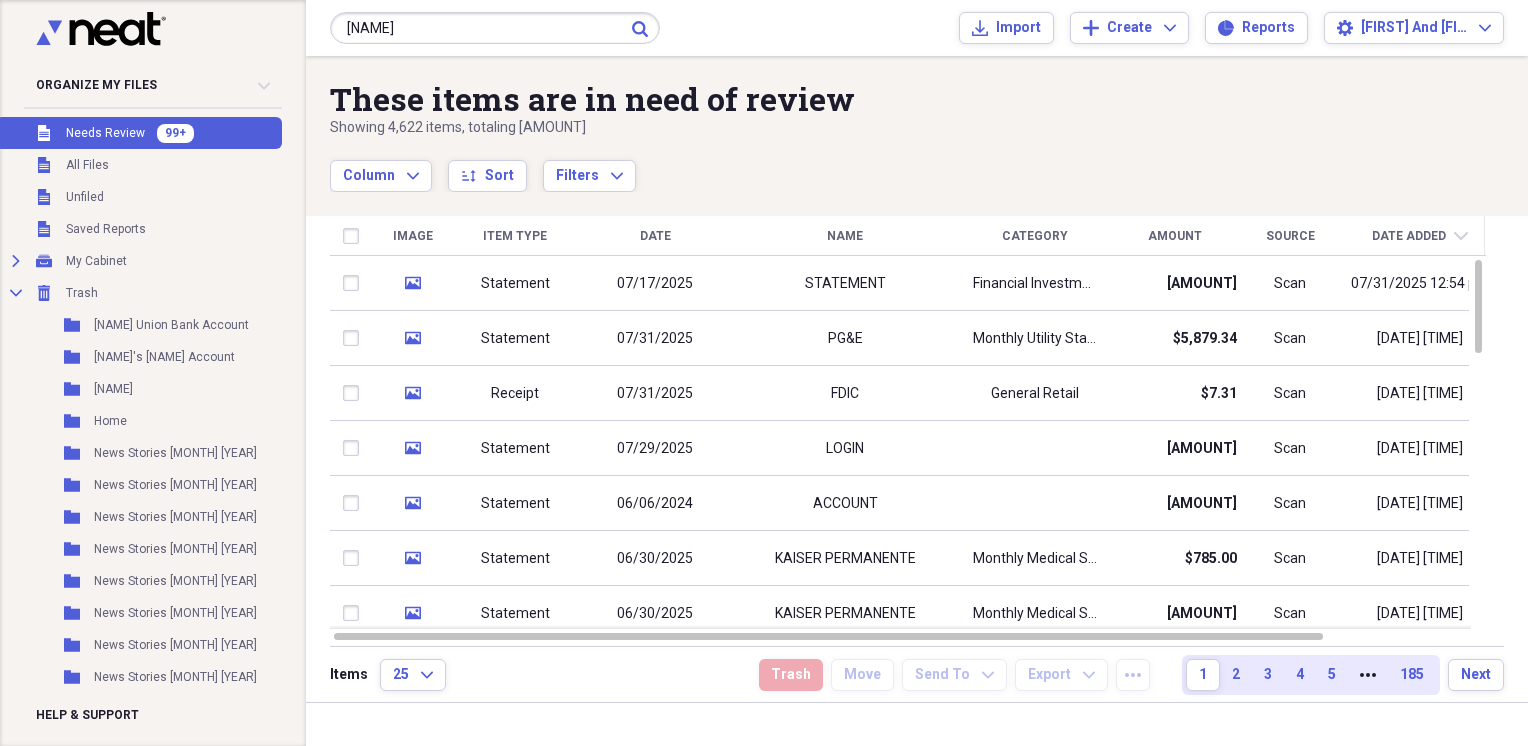 type on "[NAME]" 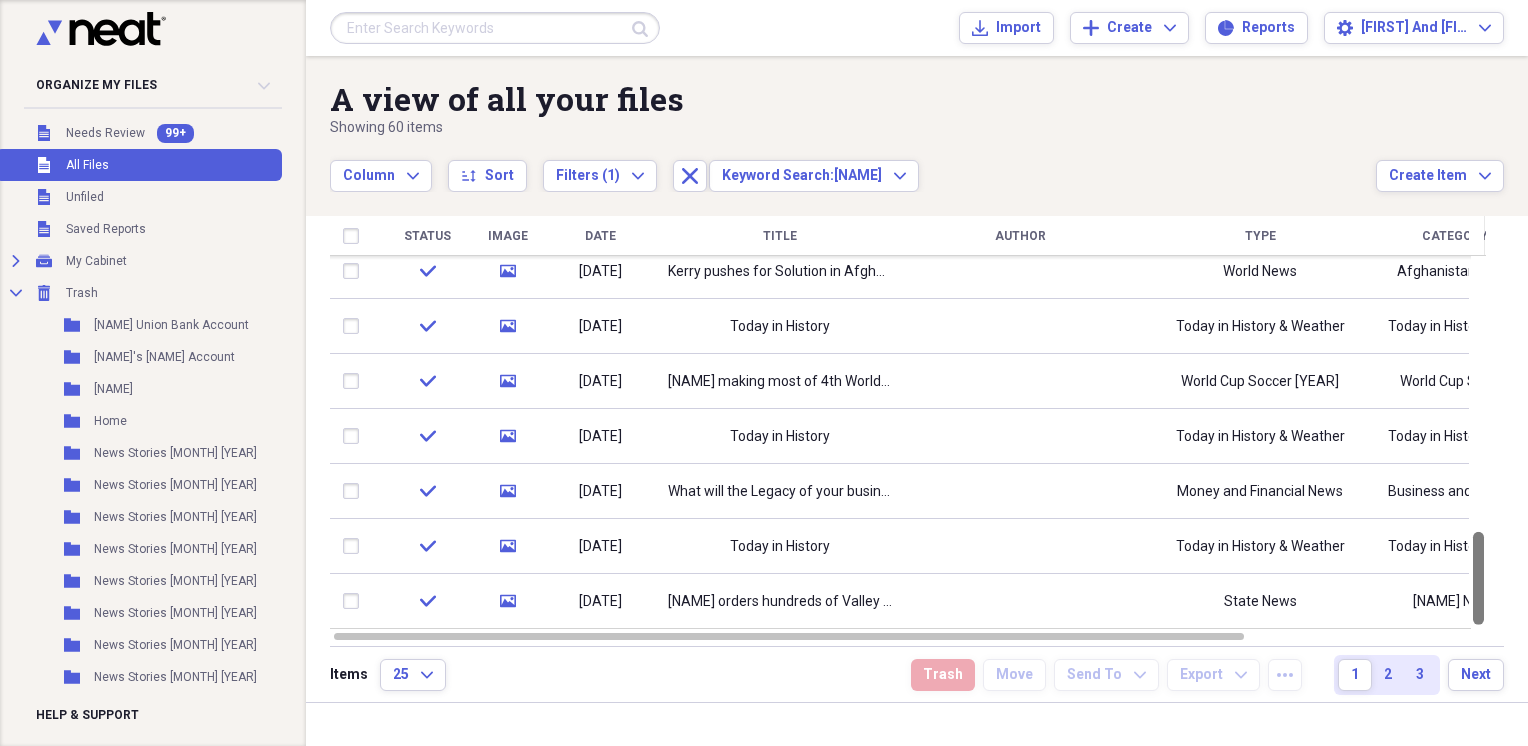 drag, startPoint x: 1521, startPoint y: 322, endPoint x: 1527, endPoint y: 675, distance: 353.051 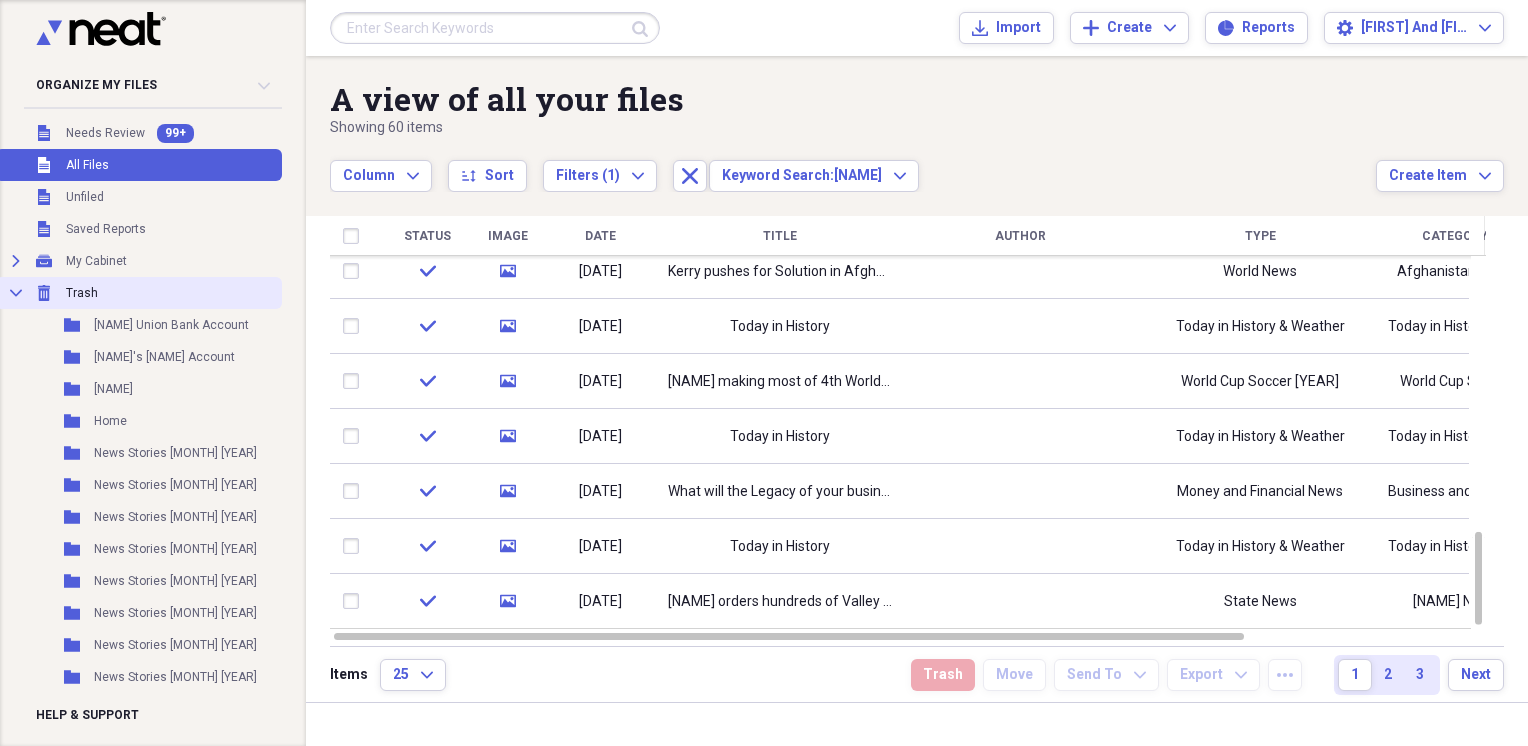 click 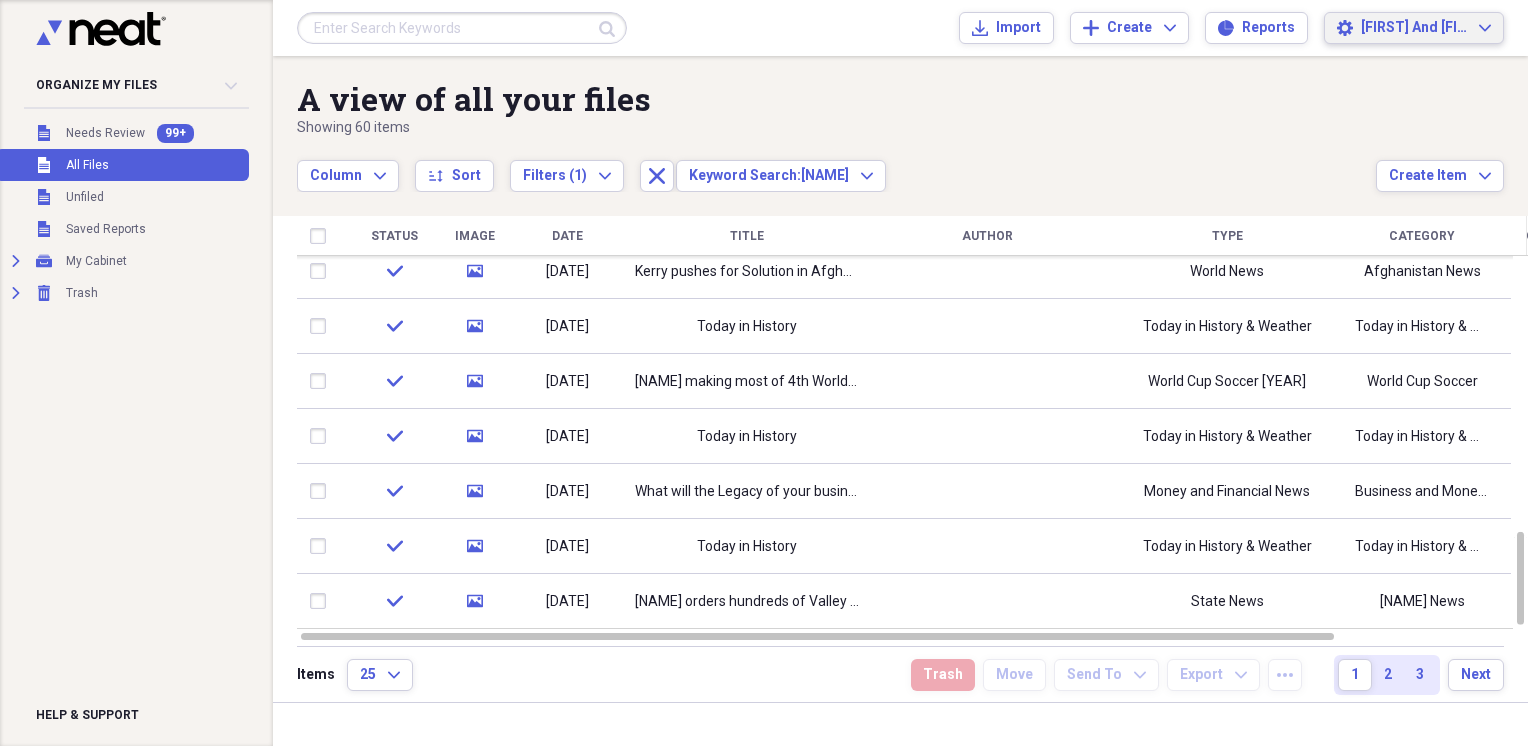 click on "Expand" 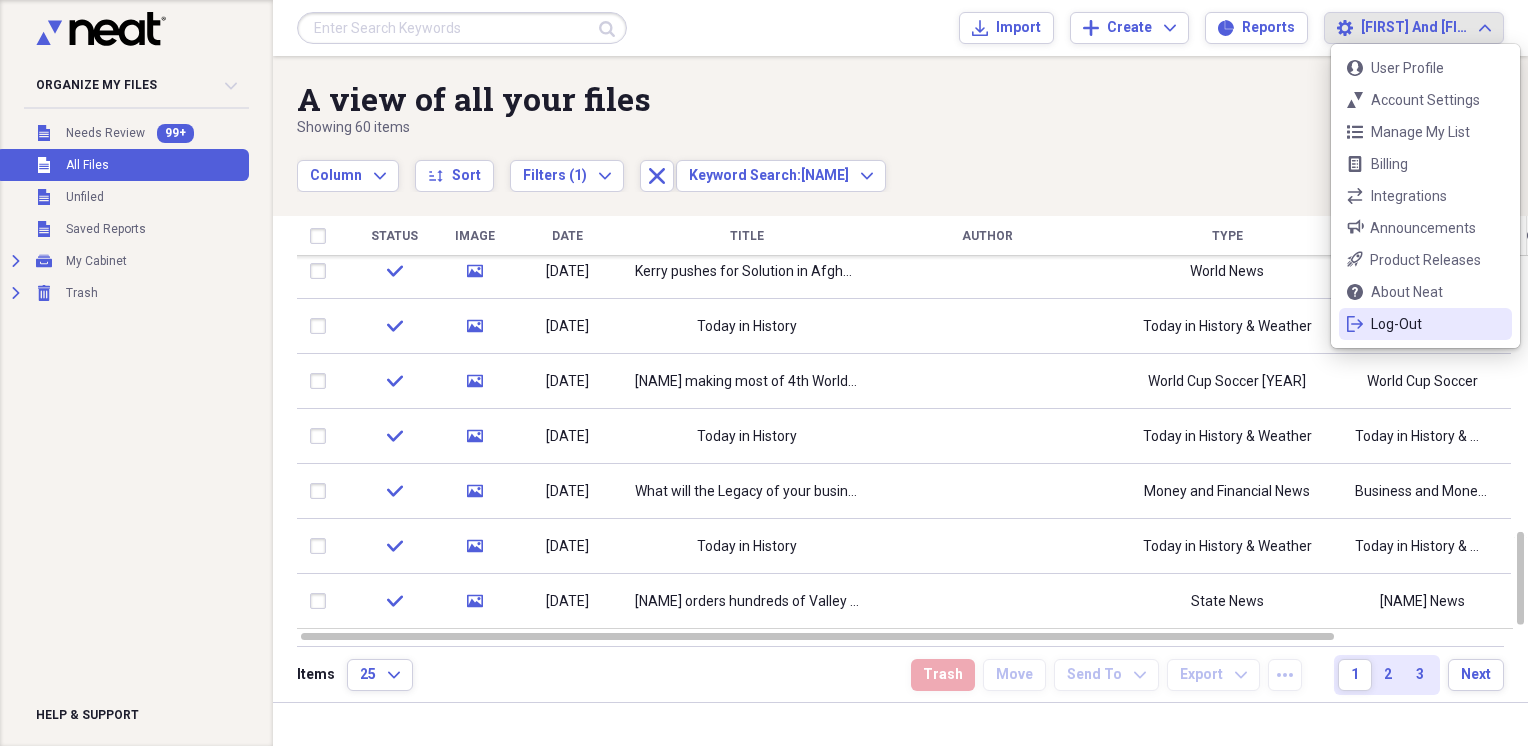 click on "Log-Out" at bounding box center [1425, 324] 